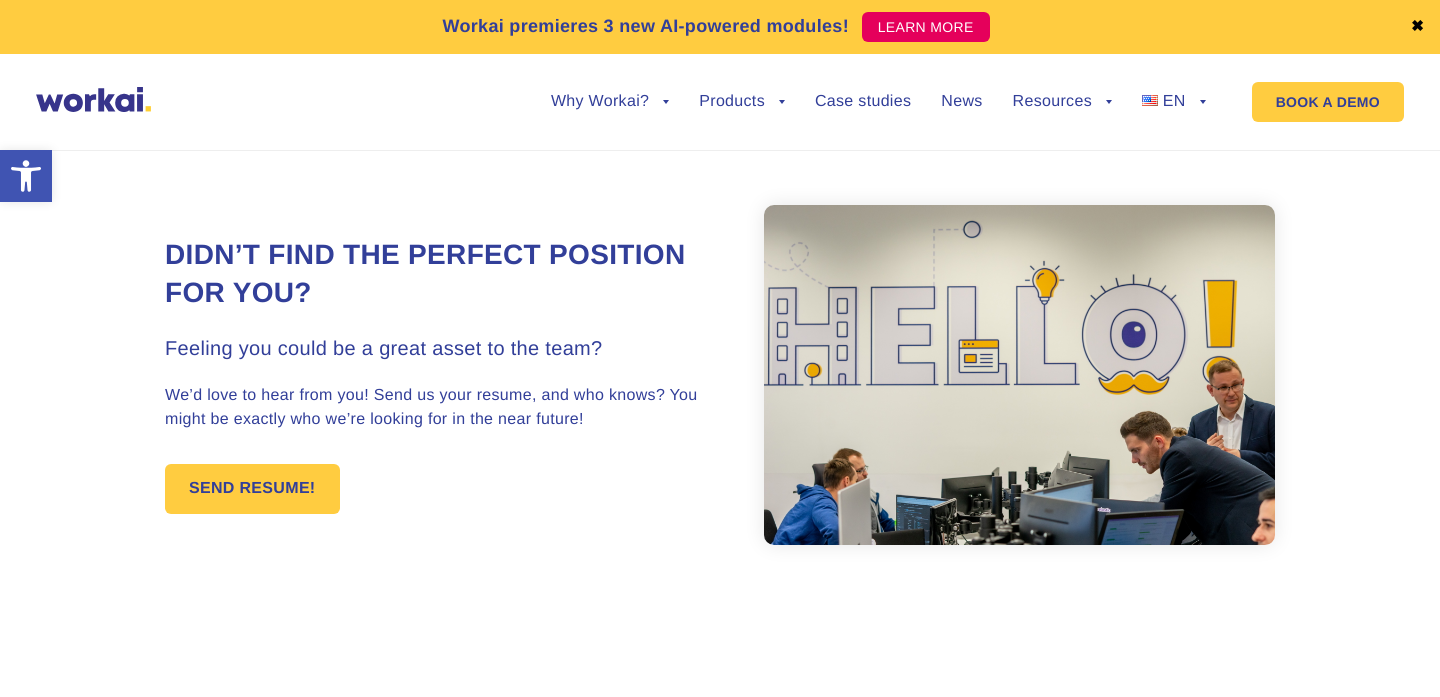 scroll, scrollTop: 0, scrollLeft: 0, axis: both 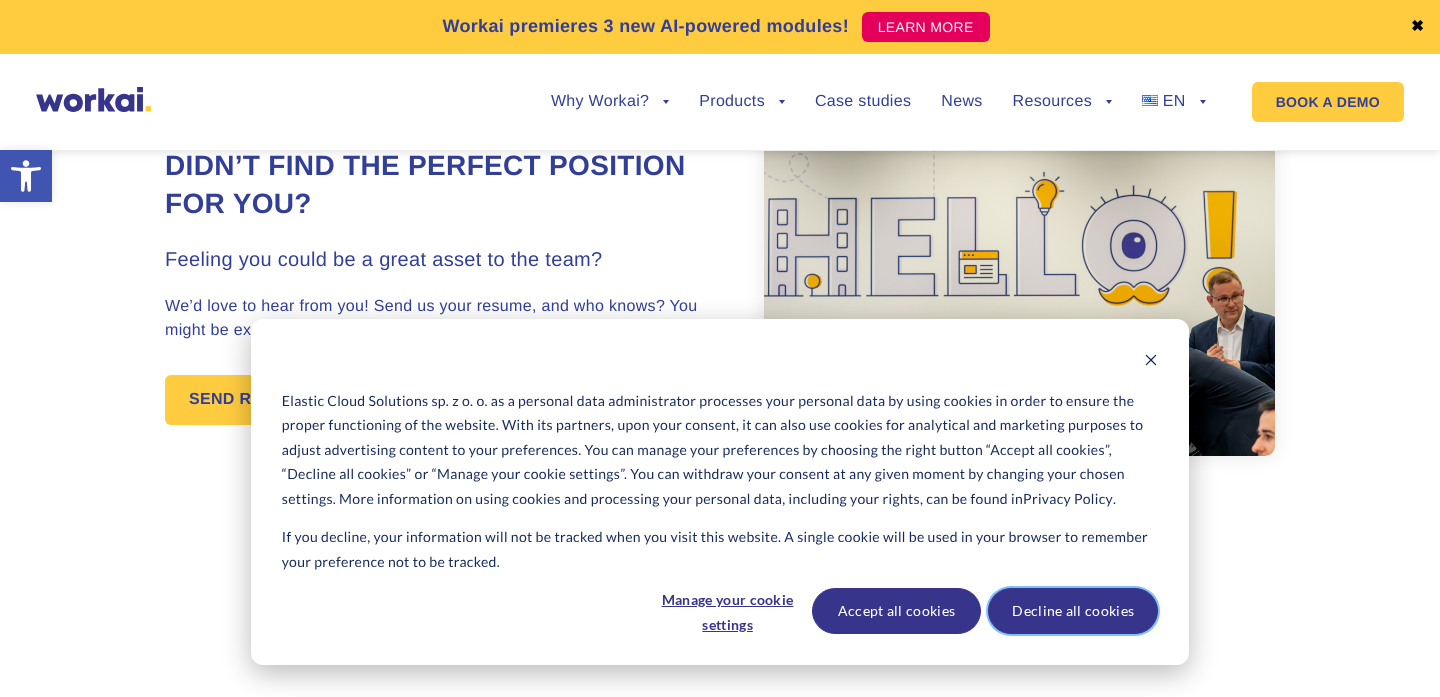 click on "Decline all cookies" at bounding box center (1073, 611) 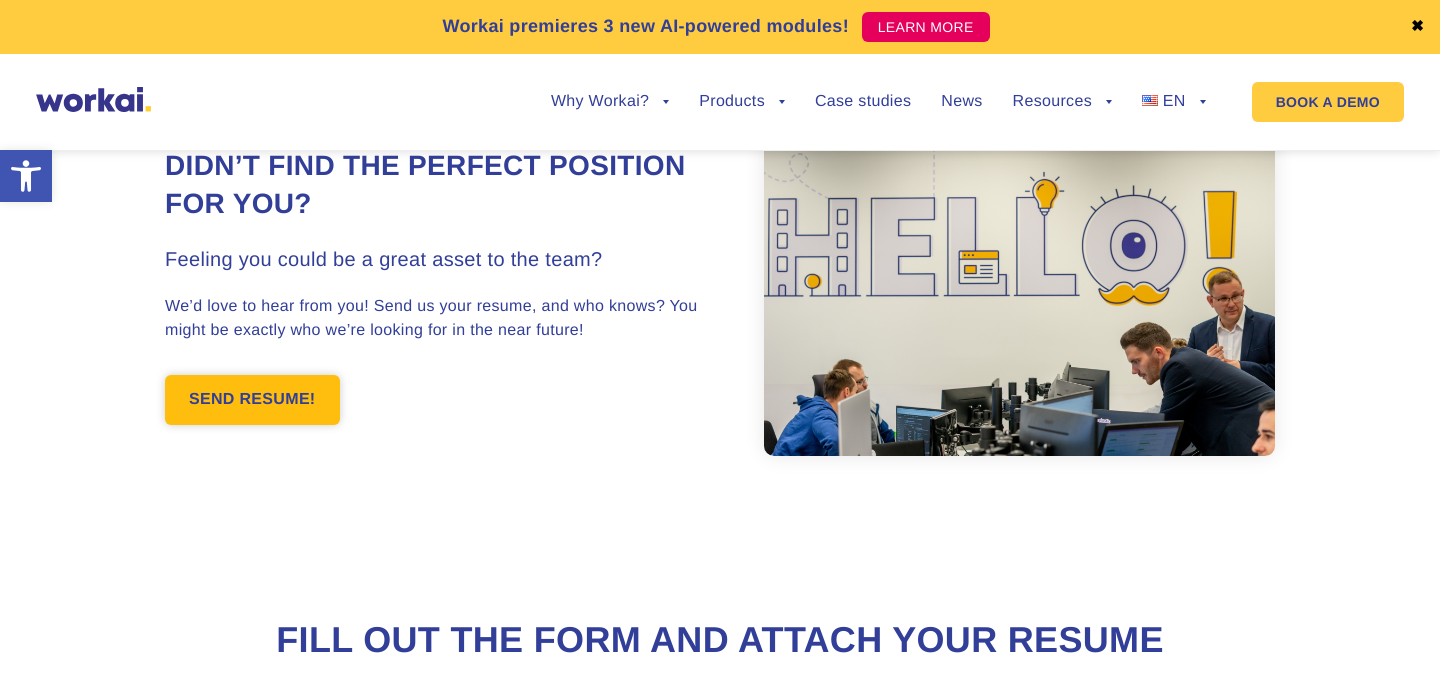 click on "SEND RESUME!" at bounding box center [252, 400] 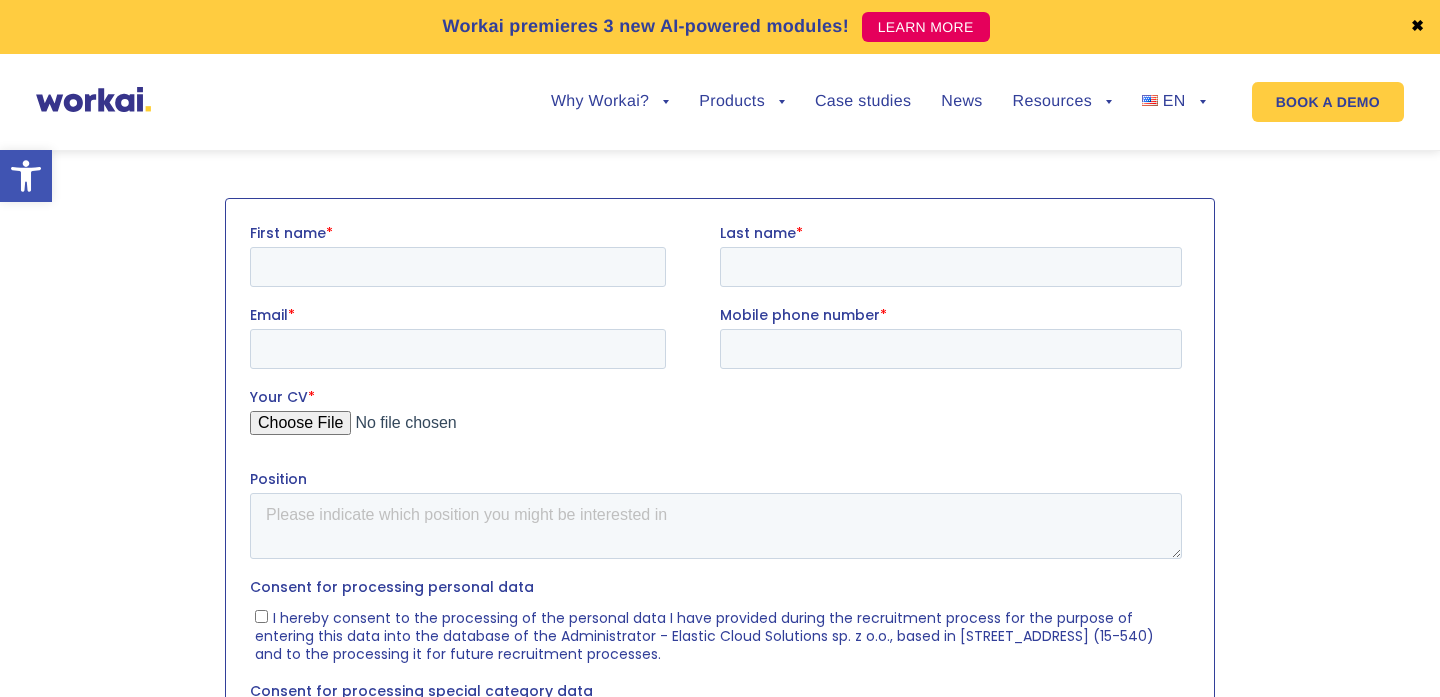 scroll, scrollTop: 705, scrollLeft: 0, axis: vertical 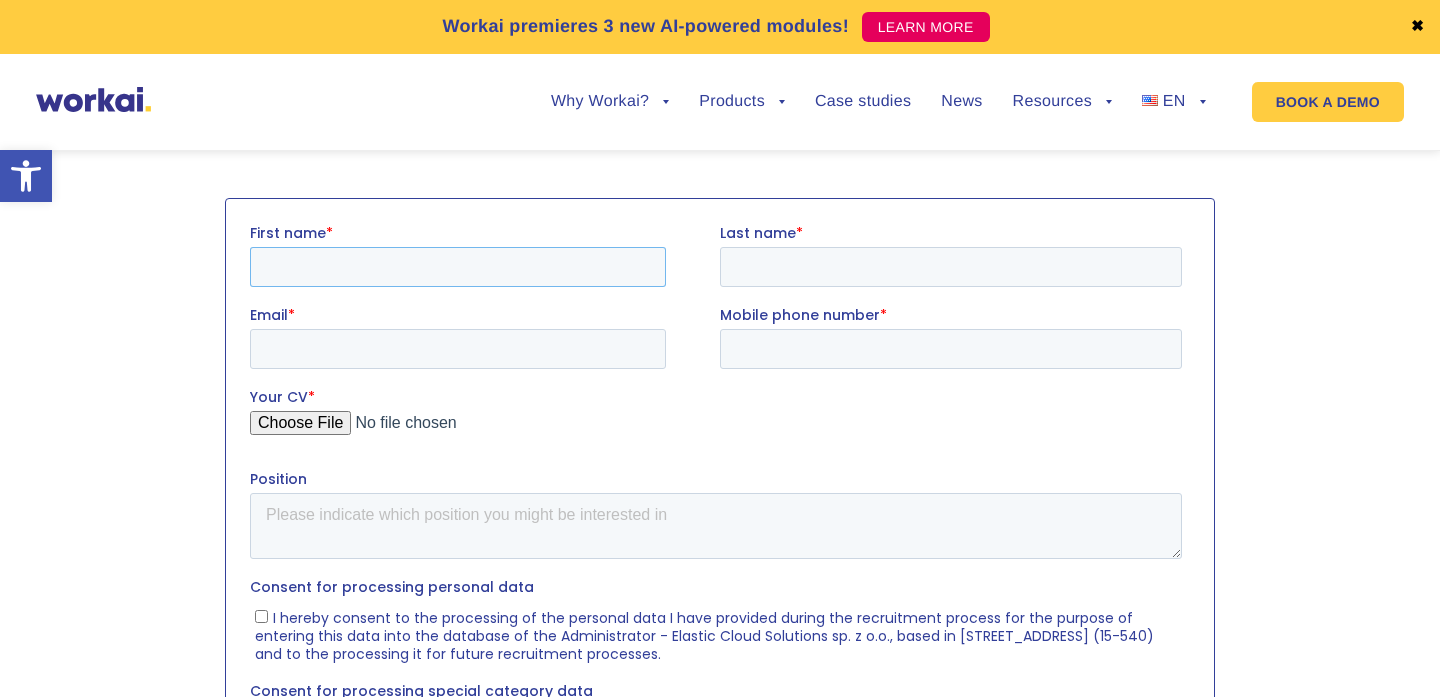 click on "First name *" at bounding box center (458, 266) 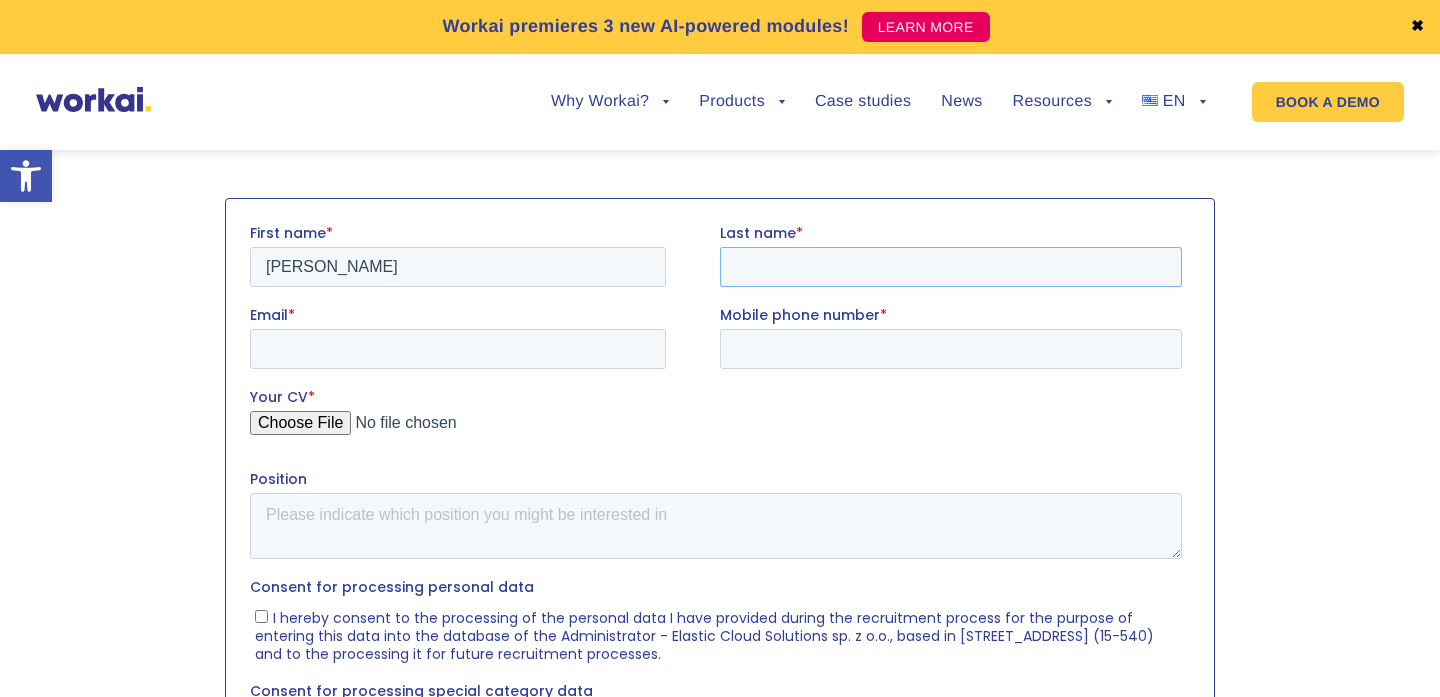 type on "Ndashimye" 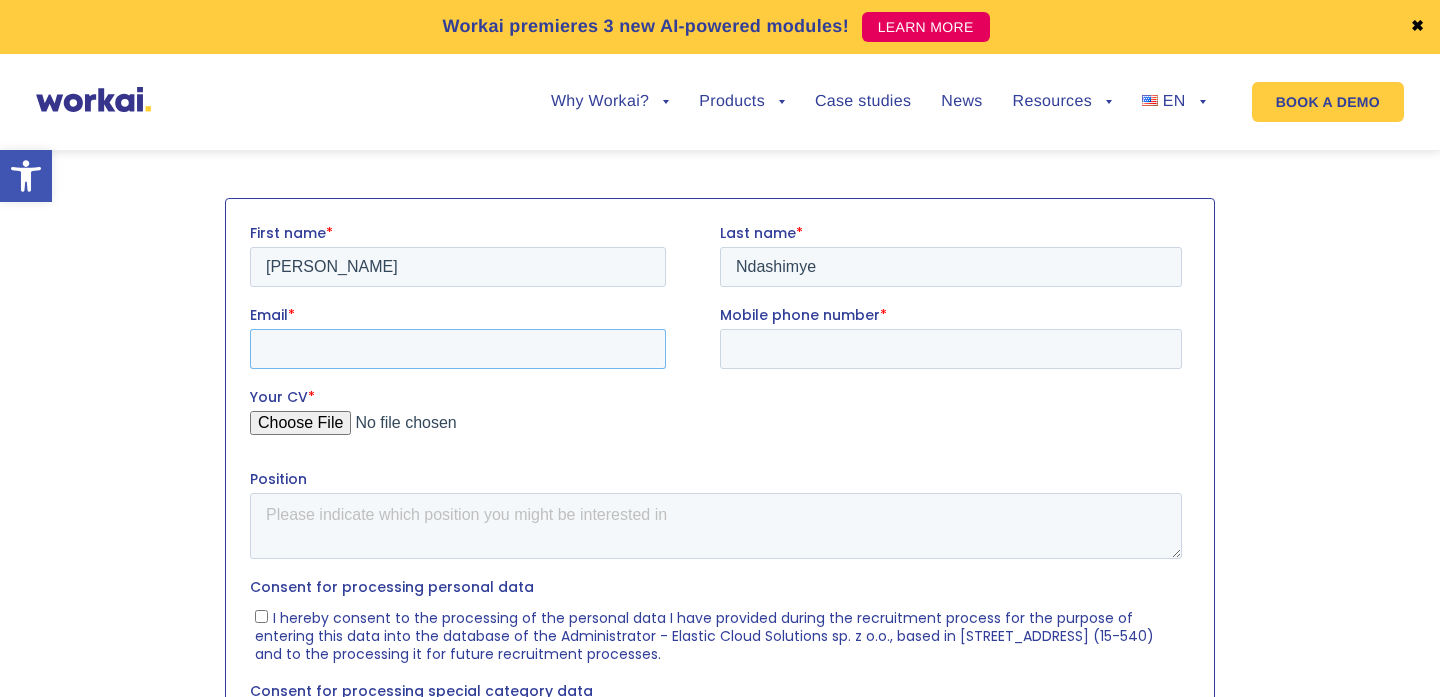 type on "dndashimye15@gmail.com" 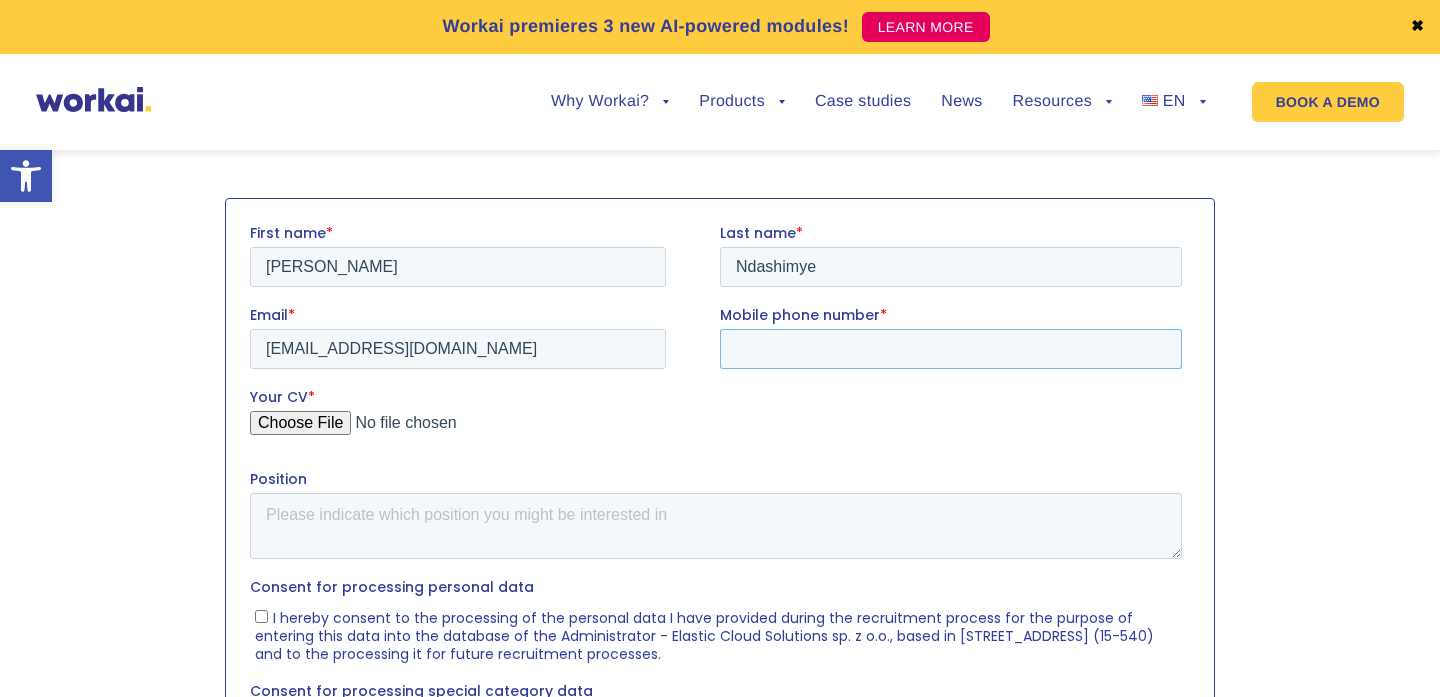 type on "+48518871654" 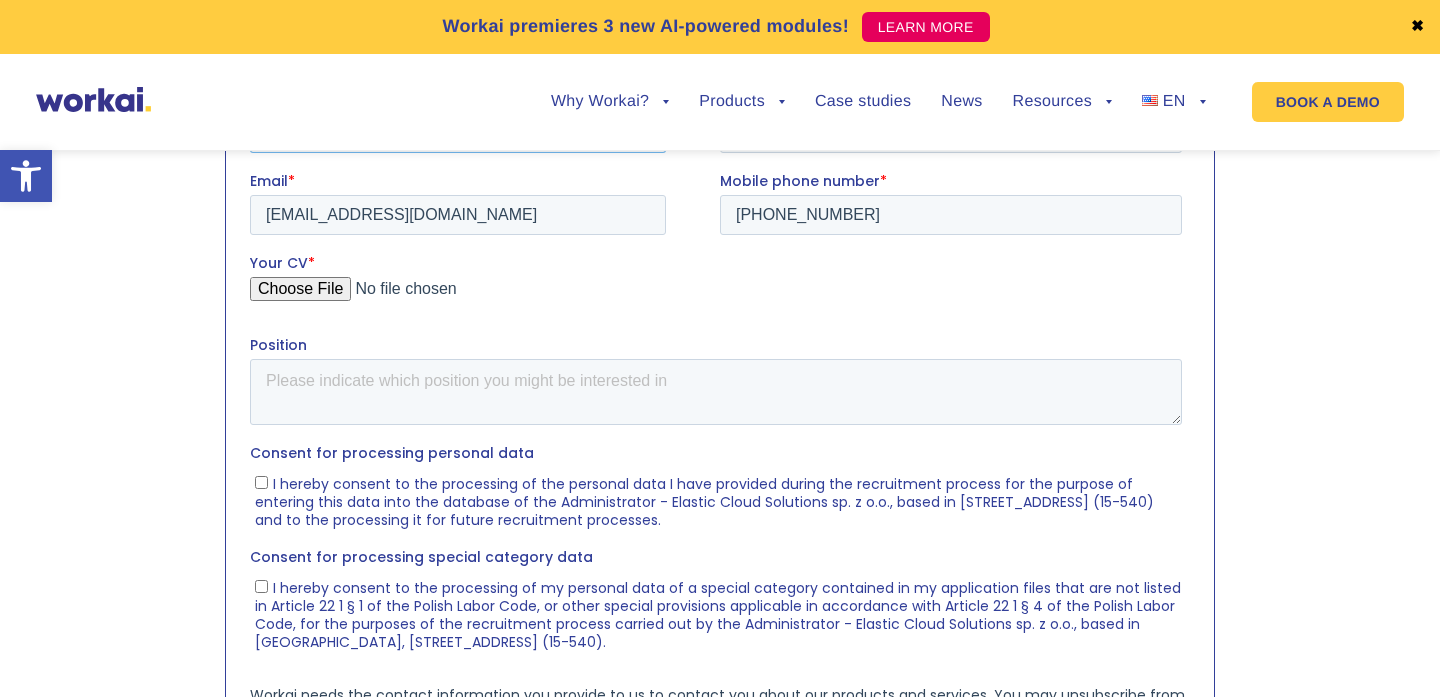 scroll, scrollTop: 841, scrollLeft: 0, axis: vertical 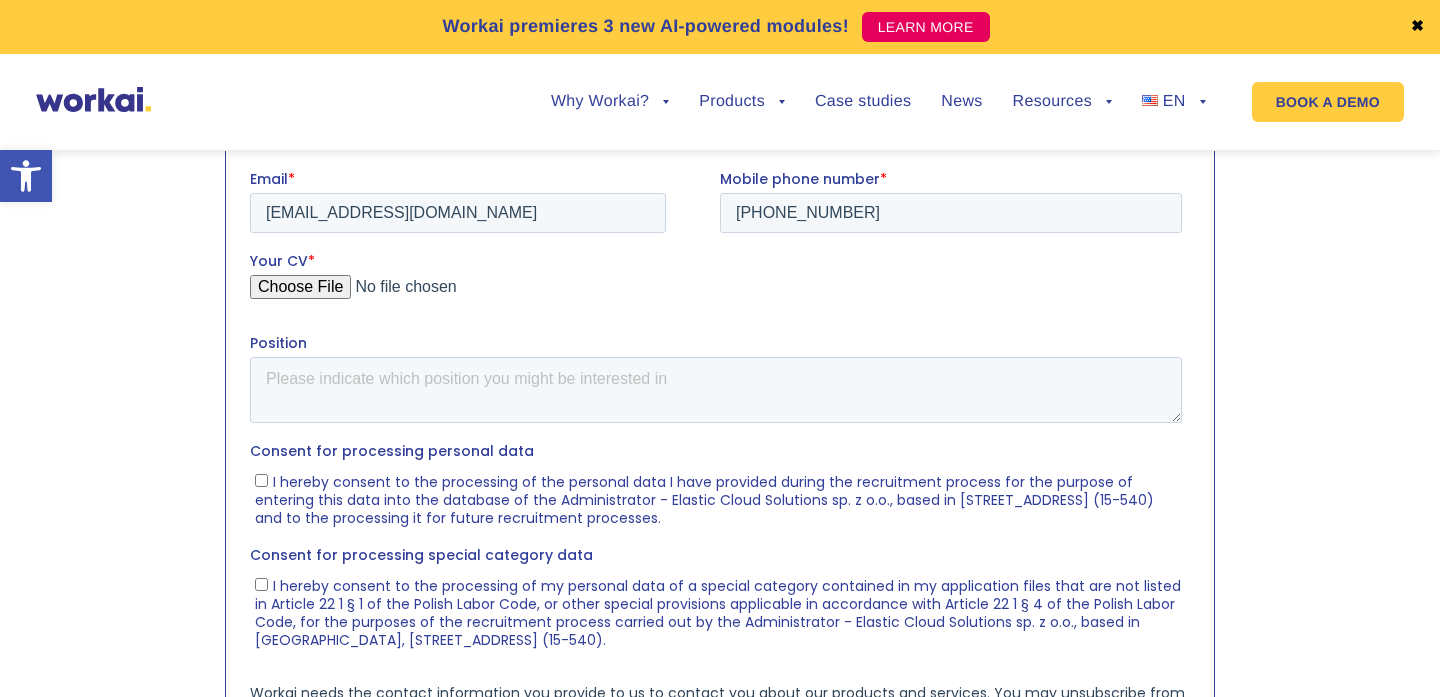 click on "Your CV *" at bounding box center (716, 294) 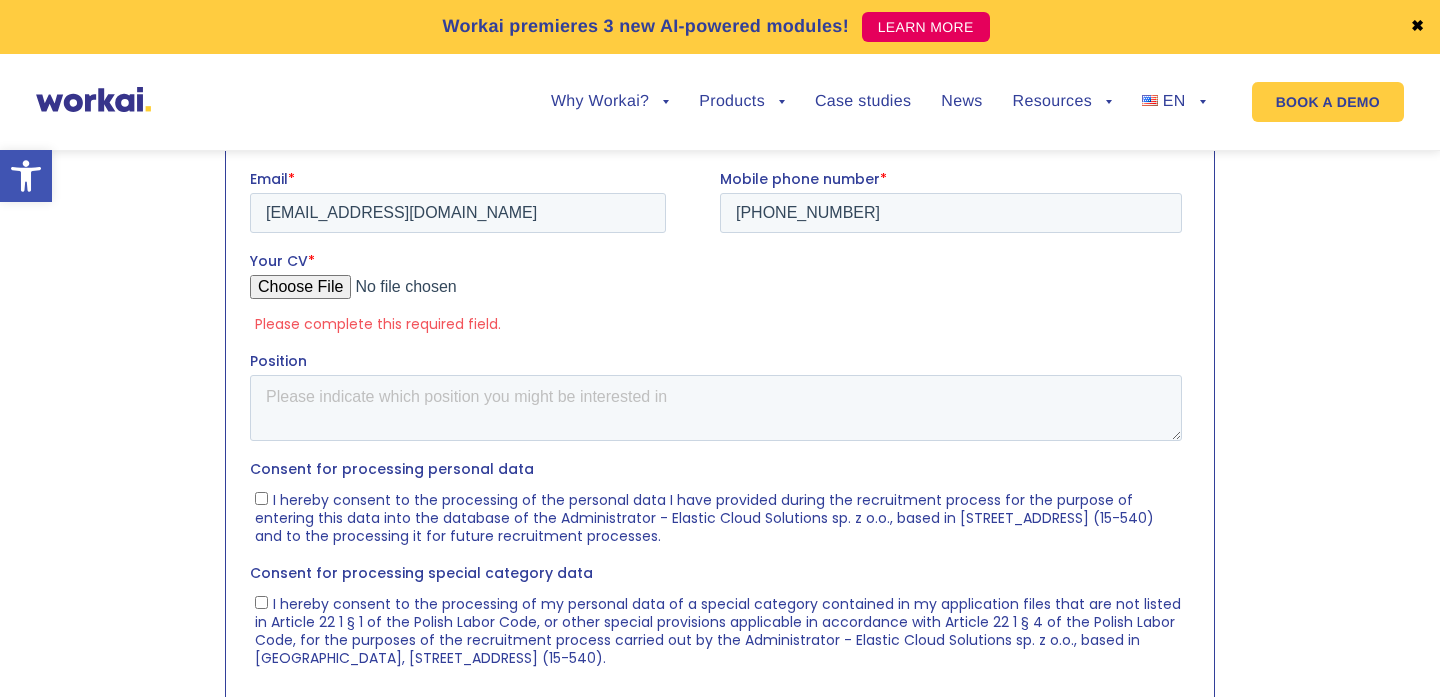 click on "Your CV *" at bounding box center [716, 294] 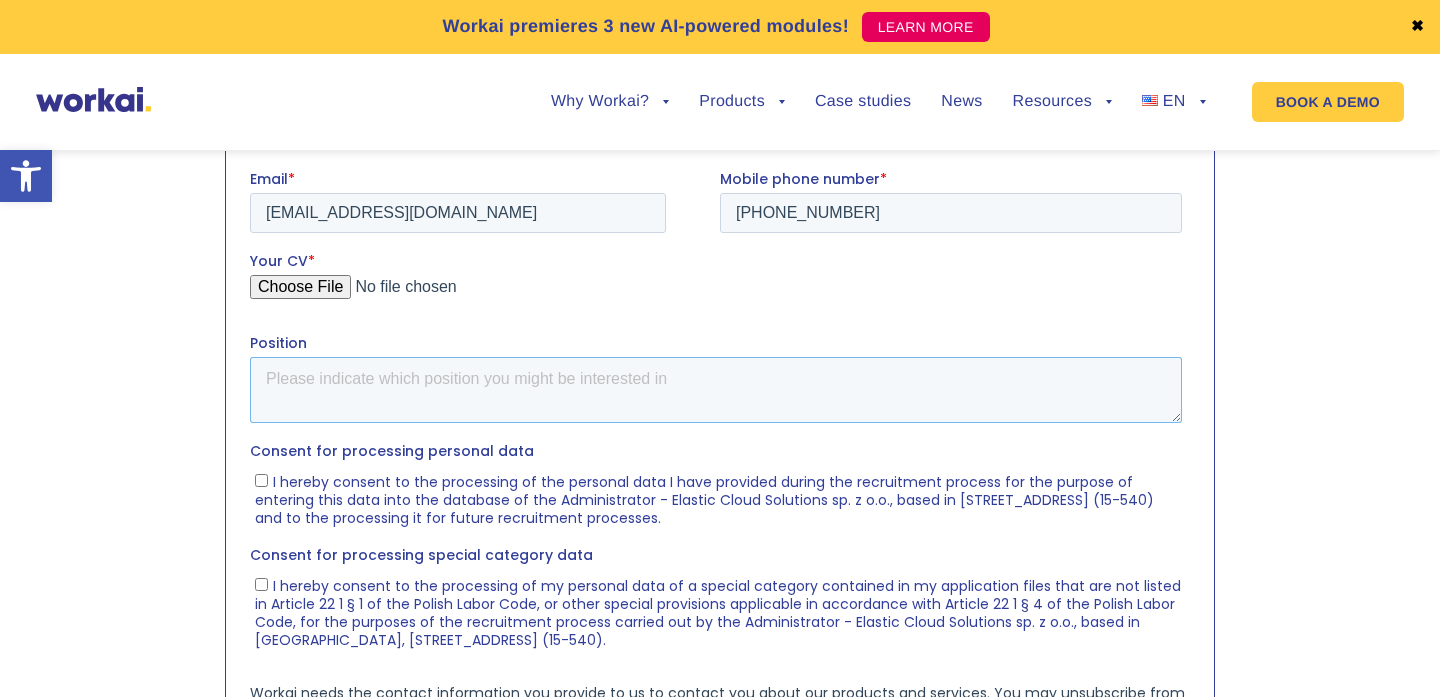 click on "Position" at bounding box center [716, 389] 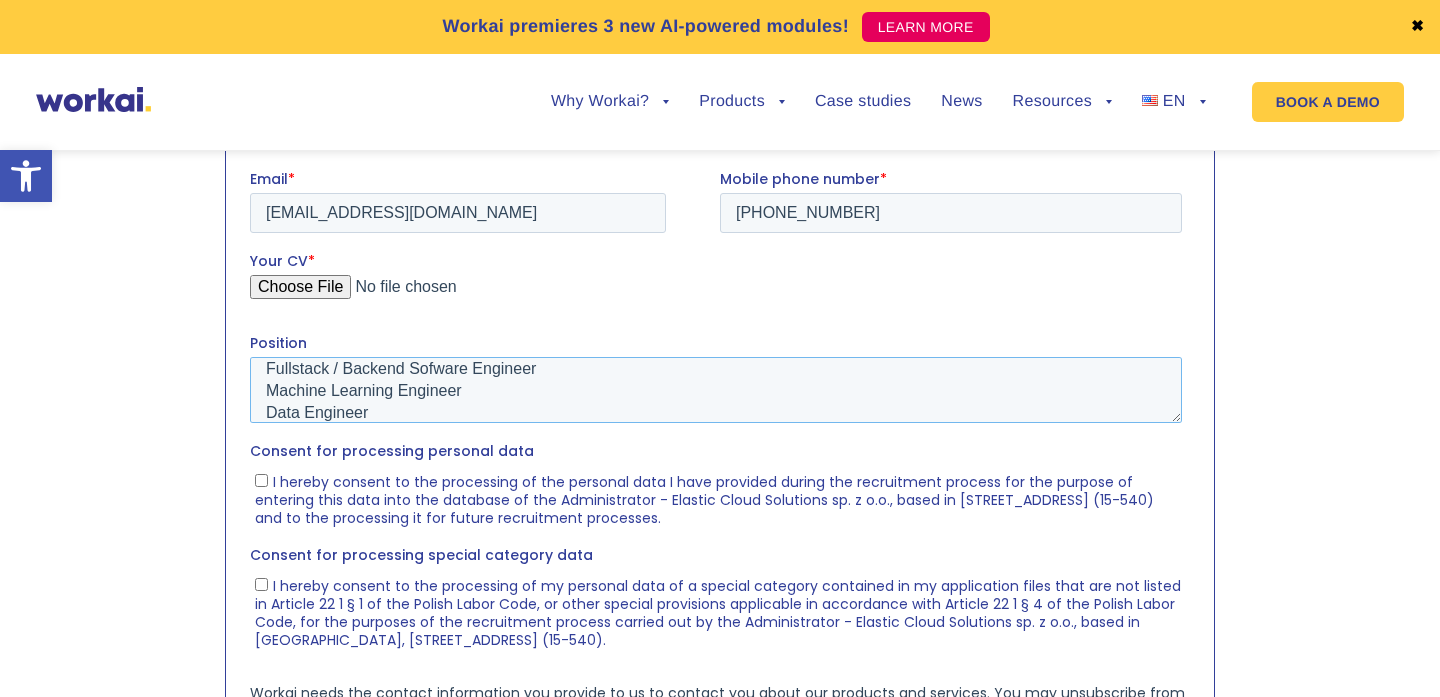 scroll, scrollTop: 22, scrollLeft: 0, axis: vertical 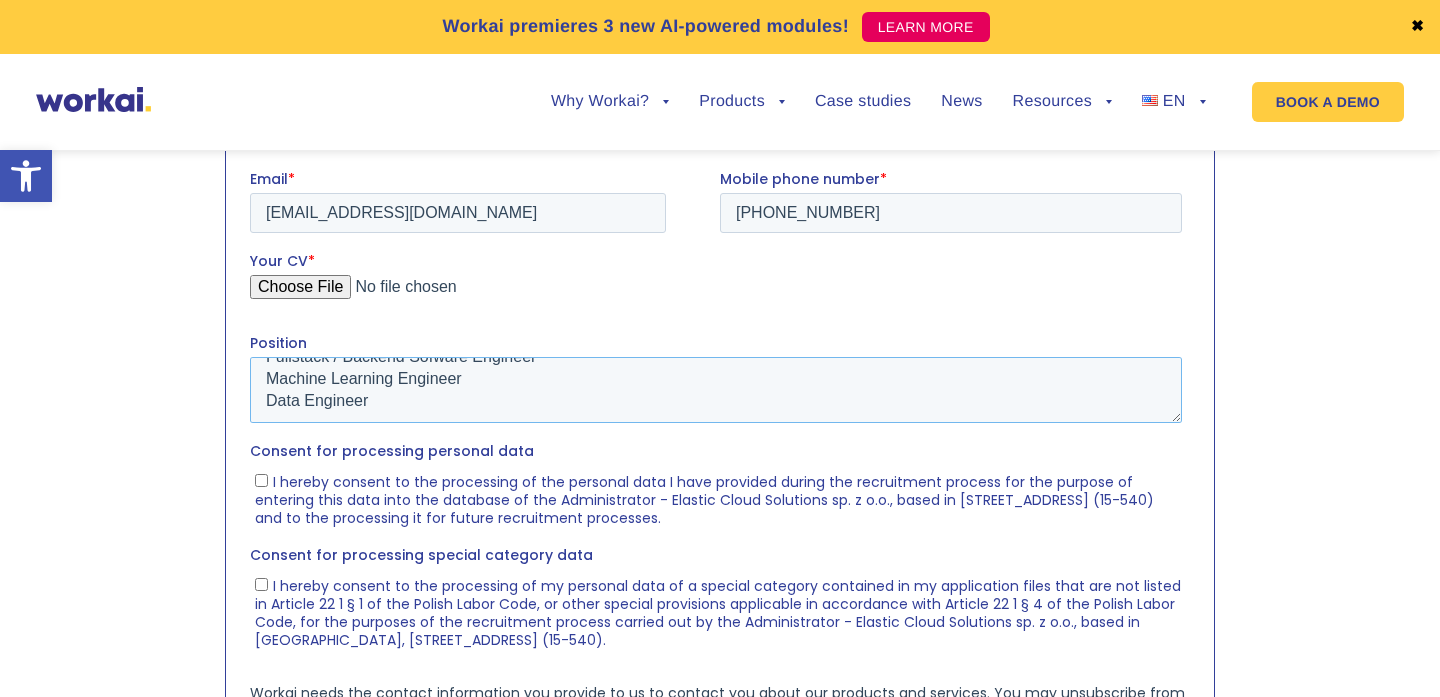 type on "Fullstack / Backend Sofware Engineer
Machine Learning Engineer
Data Engineer" 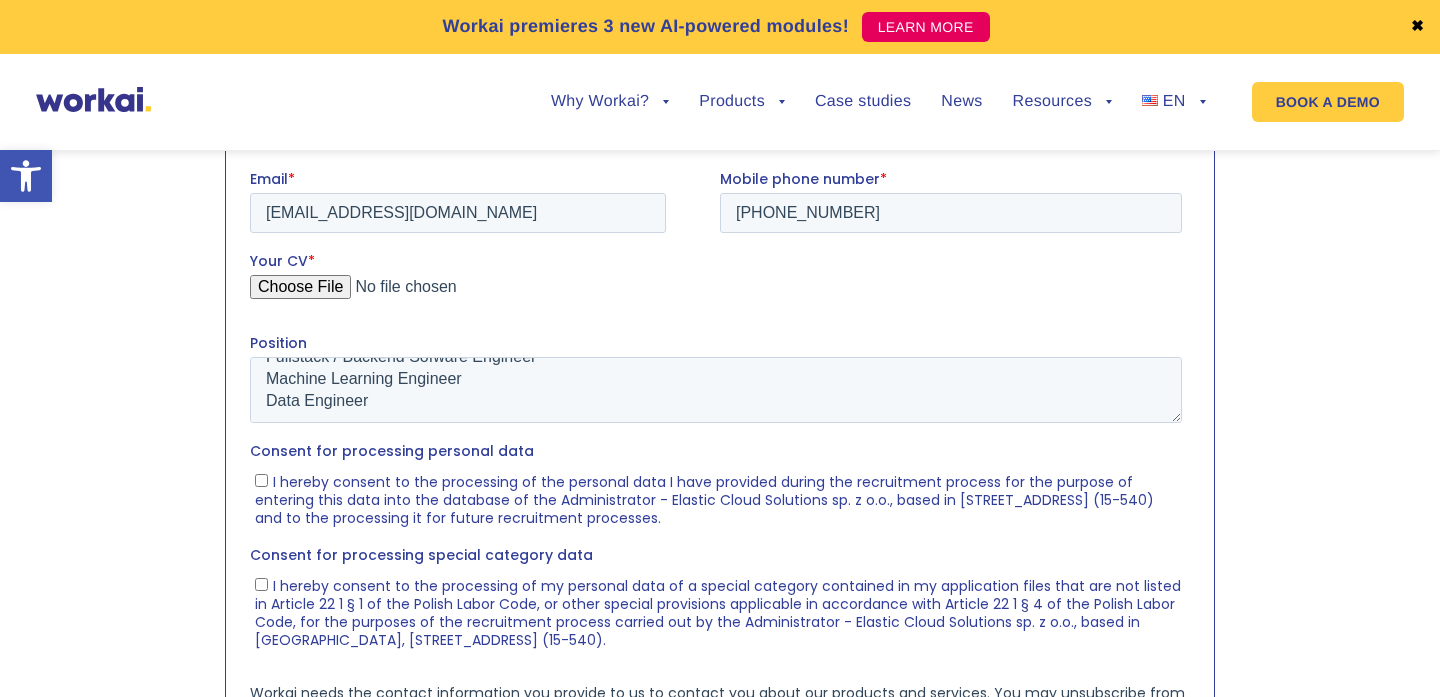 click on "I hereby consent to the processing of the personal data I have provided during the recruitment process for the purpose of entering this data into the database of the Administrator - Elastic Cloud Solutions sp. z o.o., based in [STREET_ADDRESS] (15-540) and to the processing it for future recruitment processes." at bounding box center [704, 499] 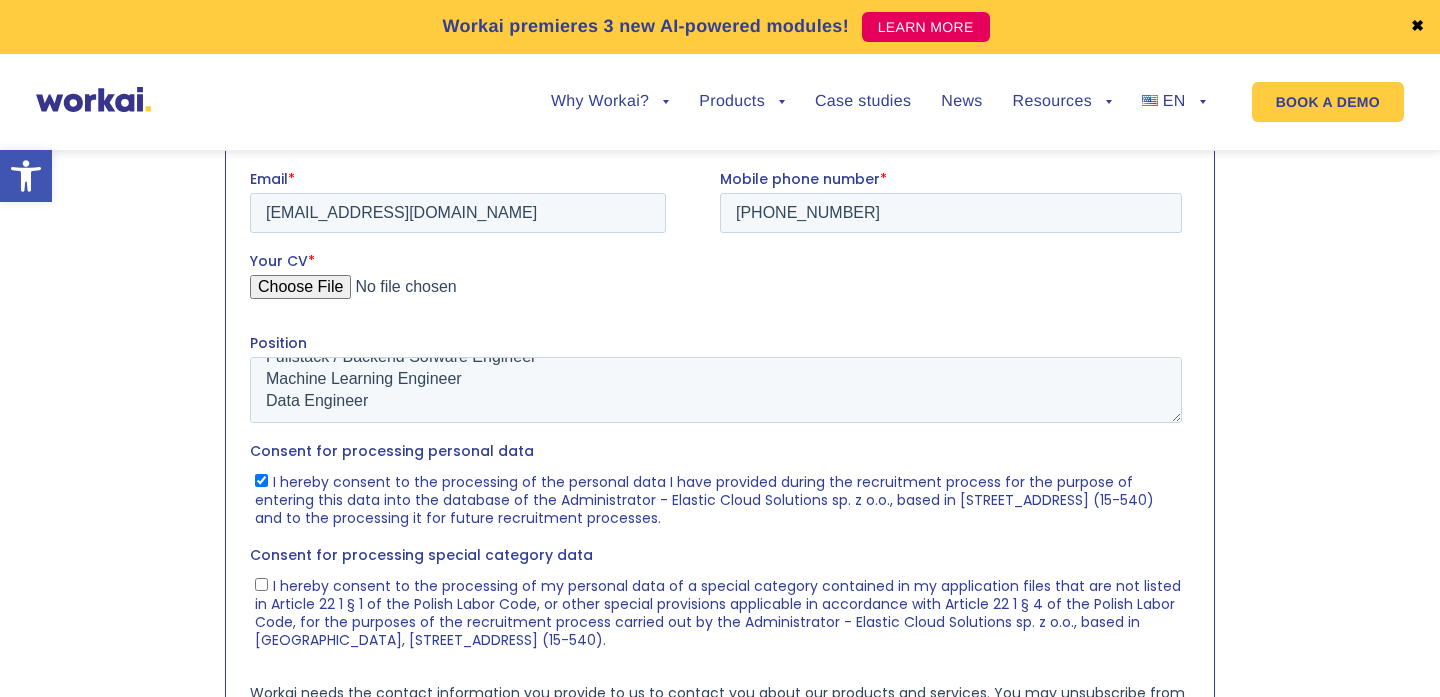 scroll, scrollTop: 917, scrollLeft: 0, axis: vertical 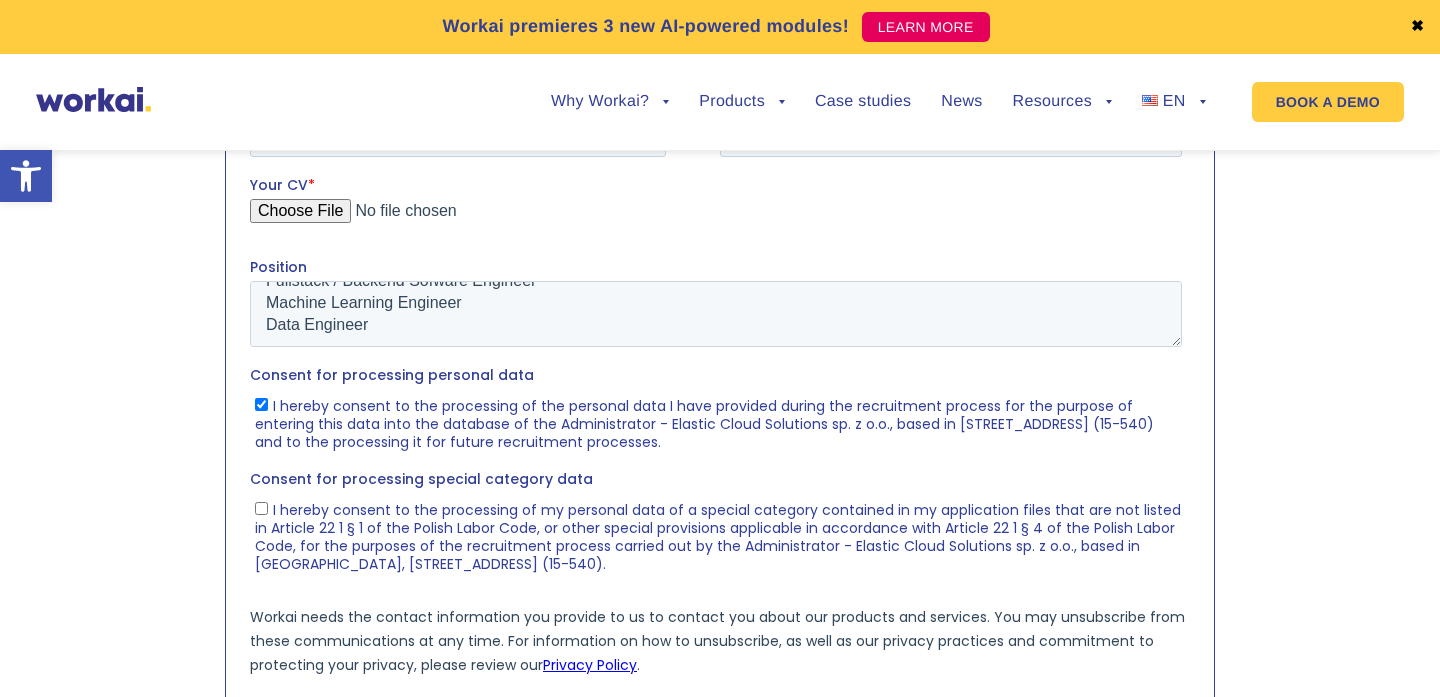 click on "I hereby consent to the processing of my personal data of a special category contained in my application files that are not listed in Article 22 1 § 1 of the Polish Labor Code, or other special provisions applicable in accordance with Article 22 1 § 4 of the Polish Labor Code, for the purposes of the recruitment process carried out by the Administrator - Elastic Cloud Solutions sp. z o.o., based in [GEOGRAPHIC_DATA], [STREET_ADDRESS] (15-540)." at bounding box center (718, 536) 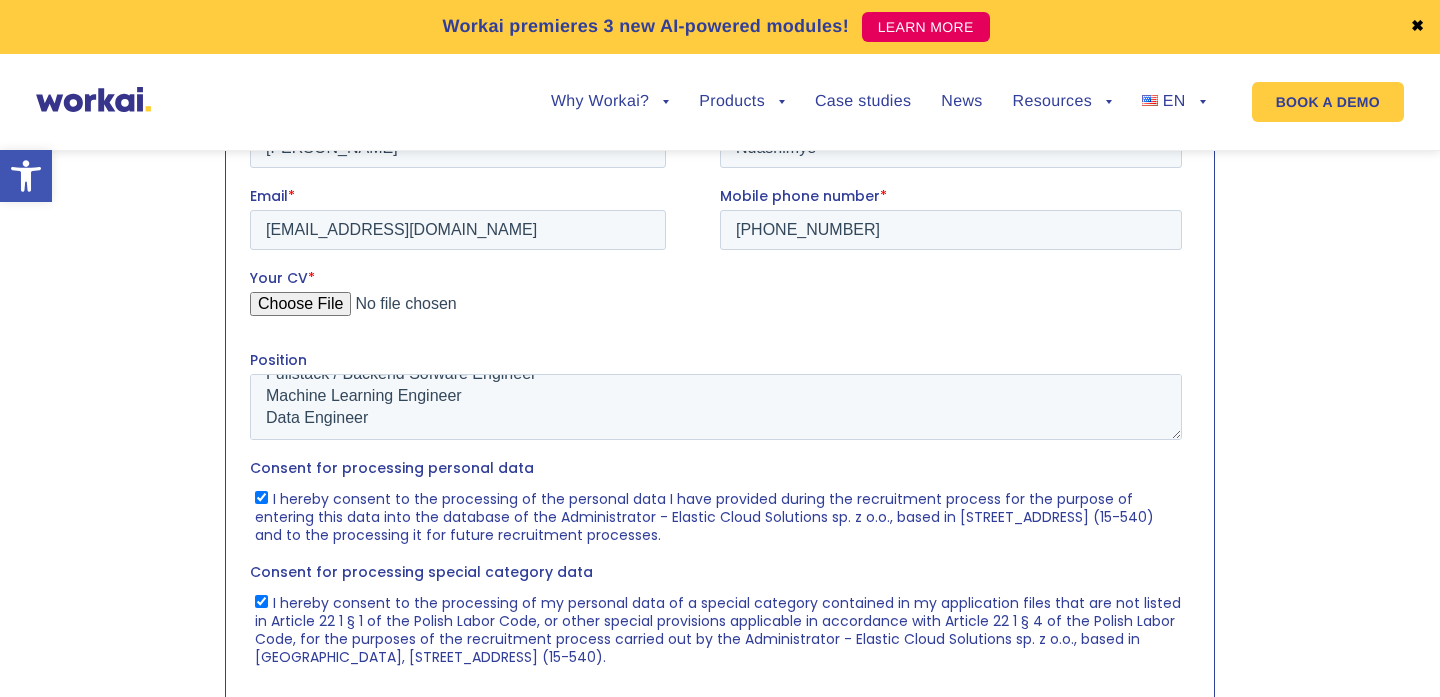 scroll, scrollTop: 814, scrollLeft: 0, axis: vertical 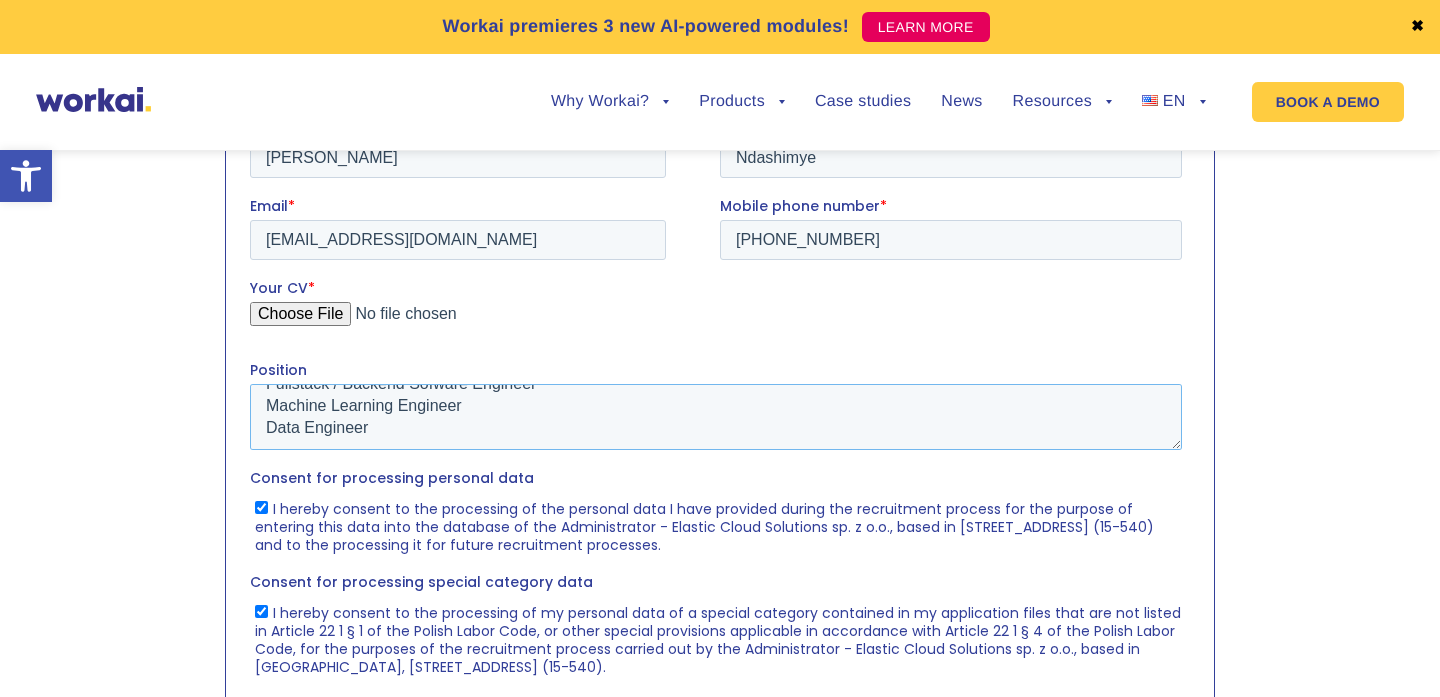 click on "Fullstack / Backend Sofware Engineer
Machine Learning Engineer
Data Engineer" at bounding box center [716, 416] 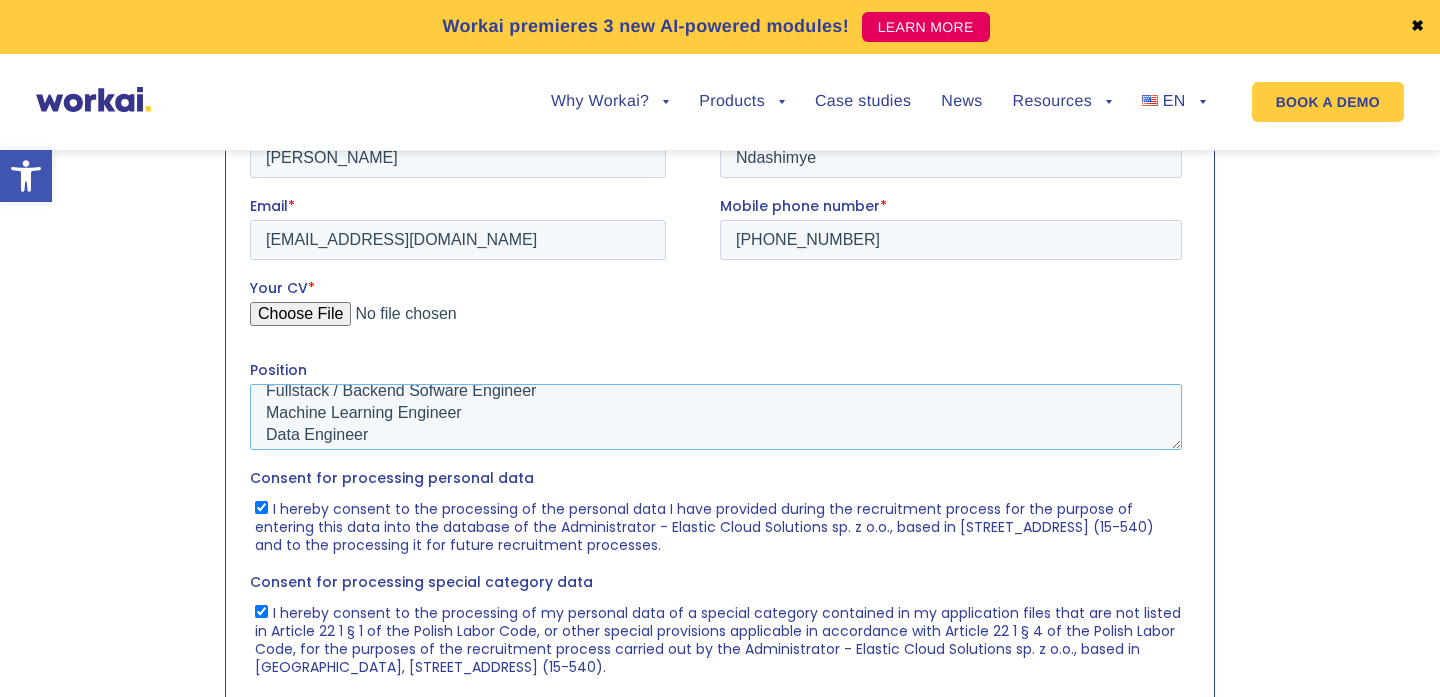 scroll, scrollTop: 22, scrollLeft: 0, axis: vertical 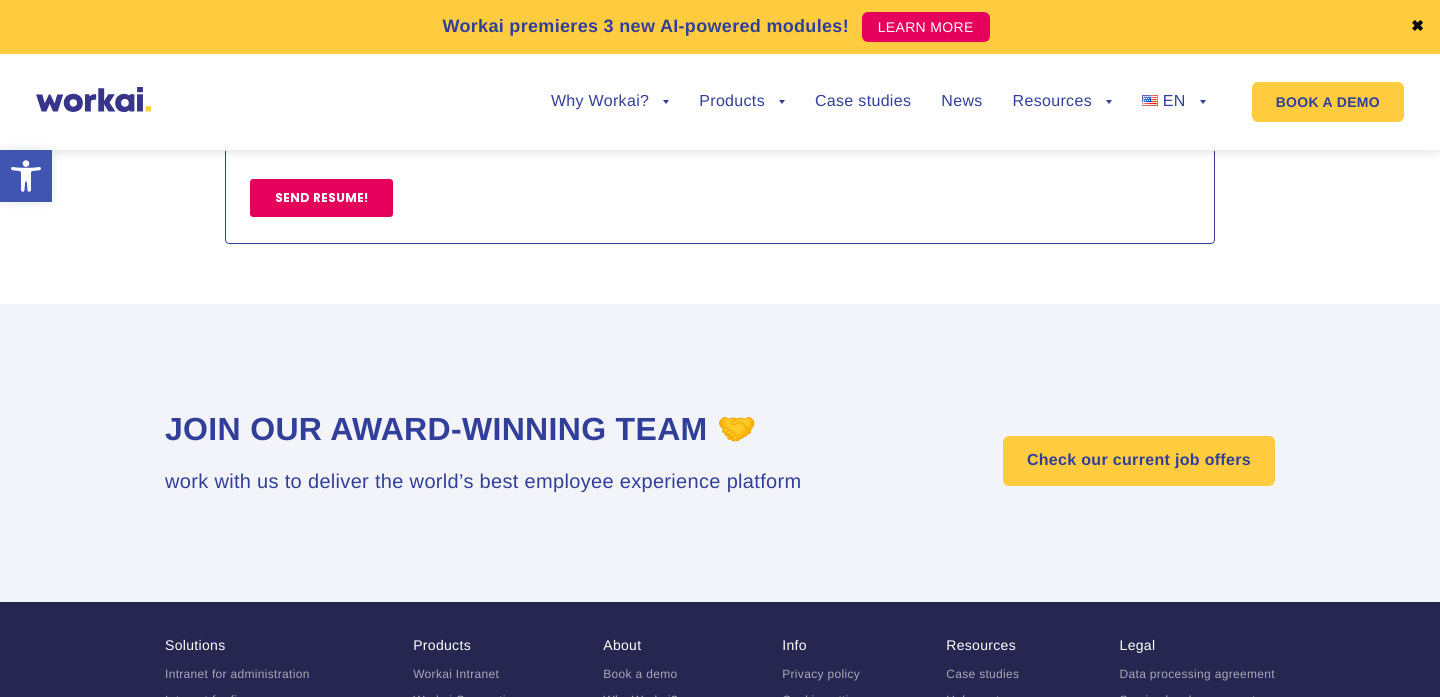 click on "SEND RESUME!" at bounding box center (321, 198) 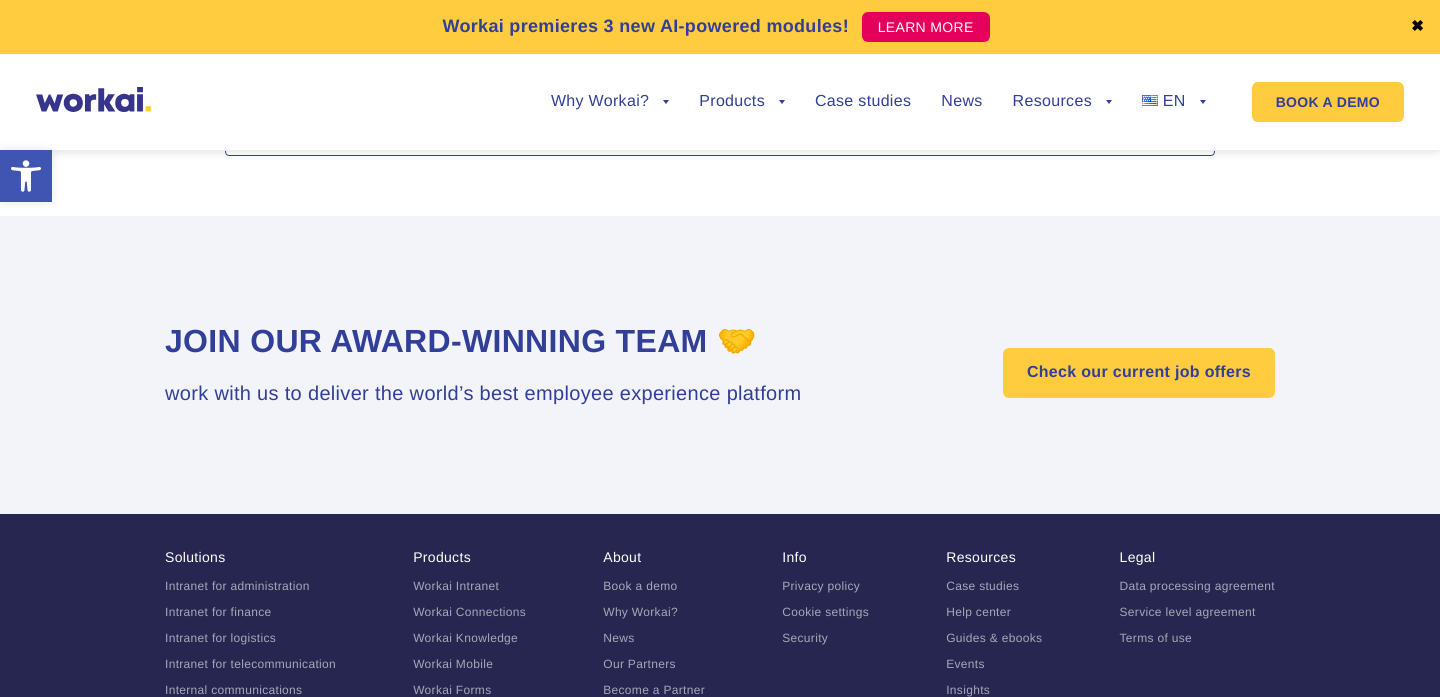 scroll, scrollTop: 906, scrollLeft: 0, axis: vertical 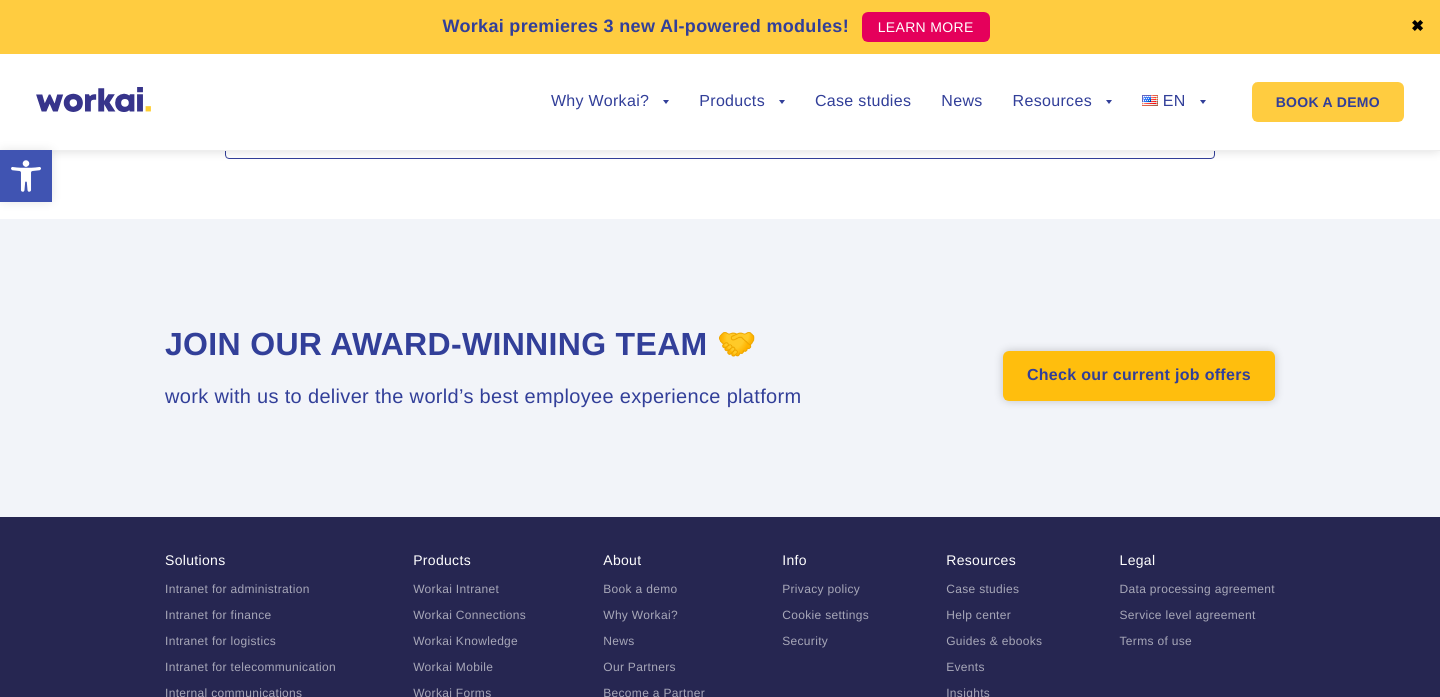 click on "Check our current job offers" at bounding box center (1139, 376) 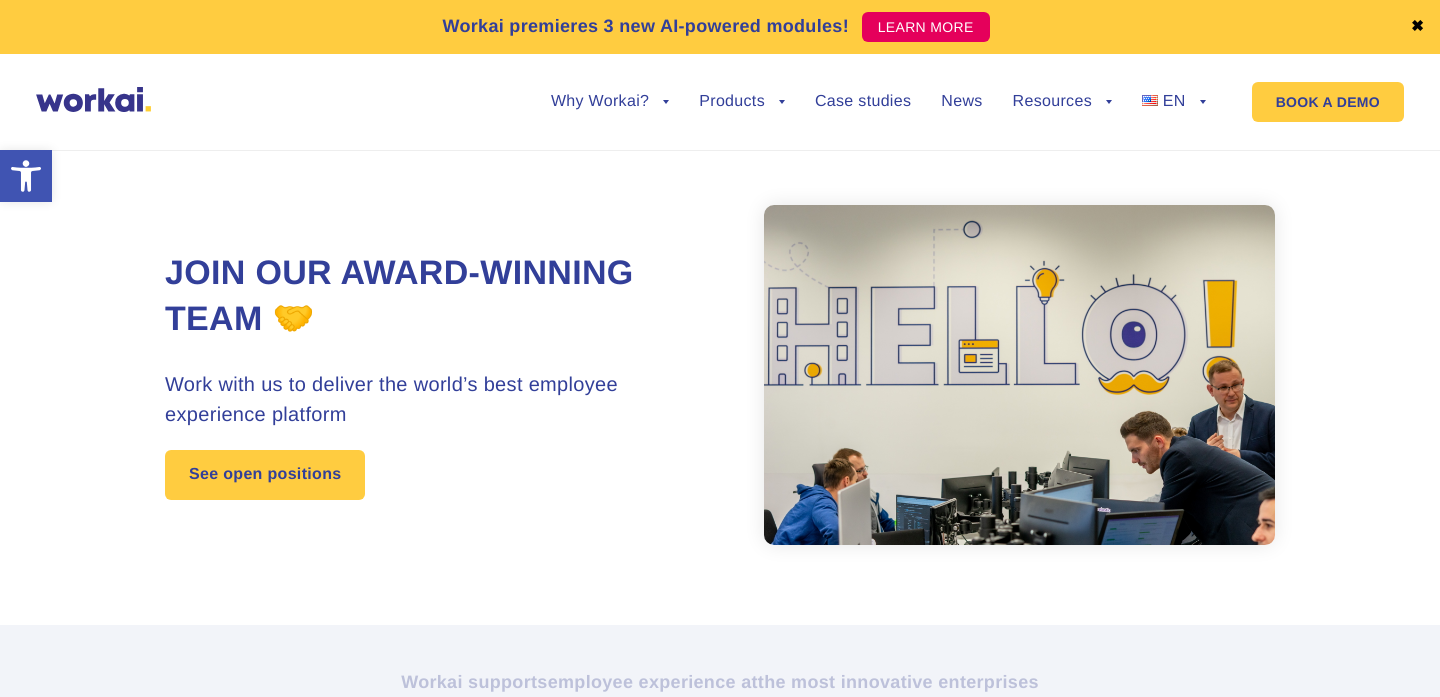 scroll, scrollTop: 0, scrollLeft: 0, axis: both 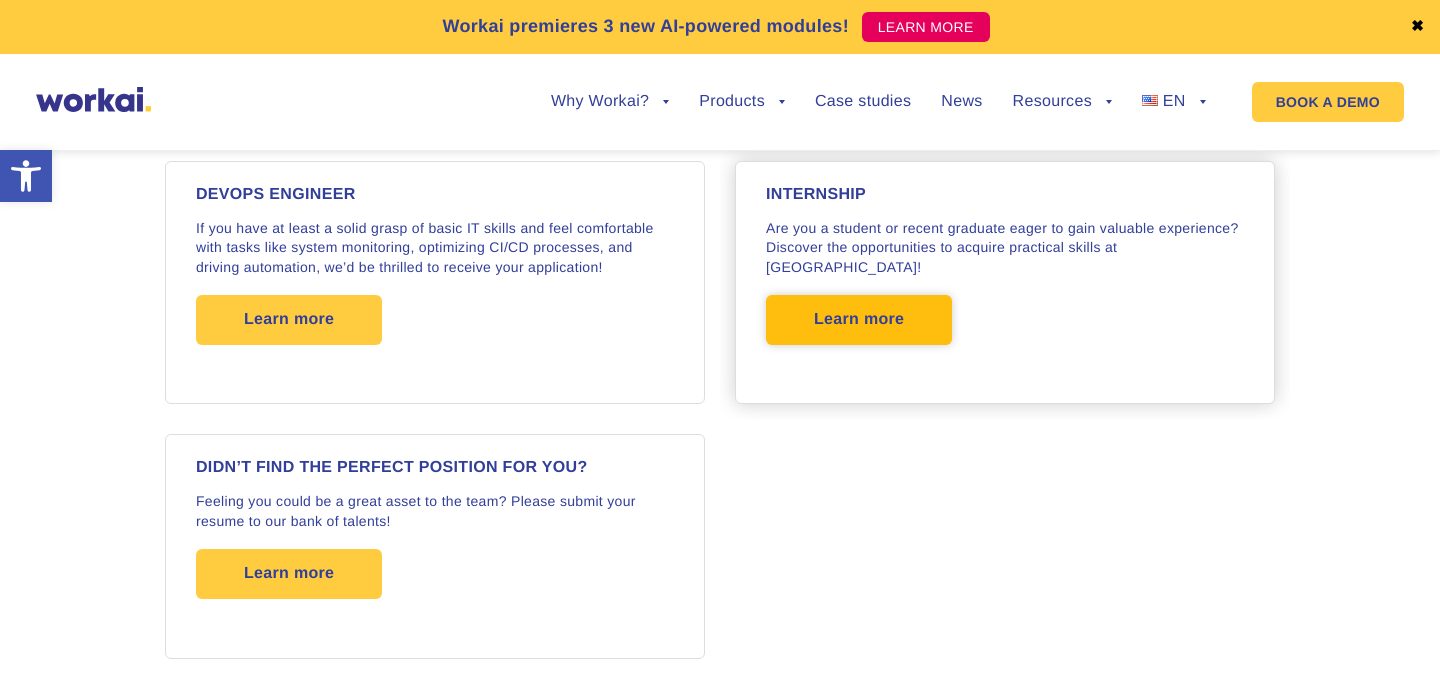 click on "Learn more" at bounding box center [859, 320] 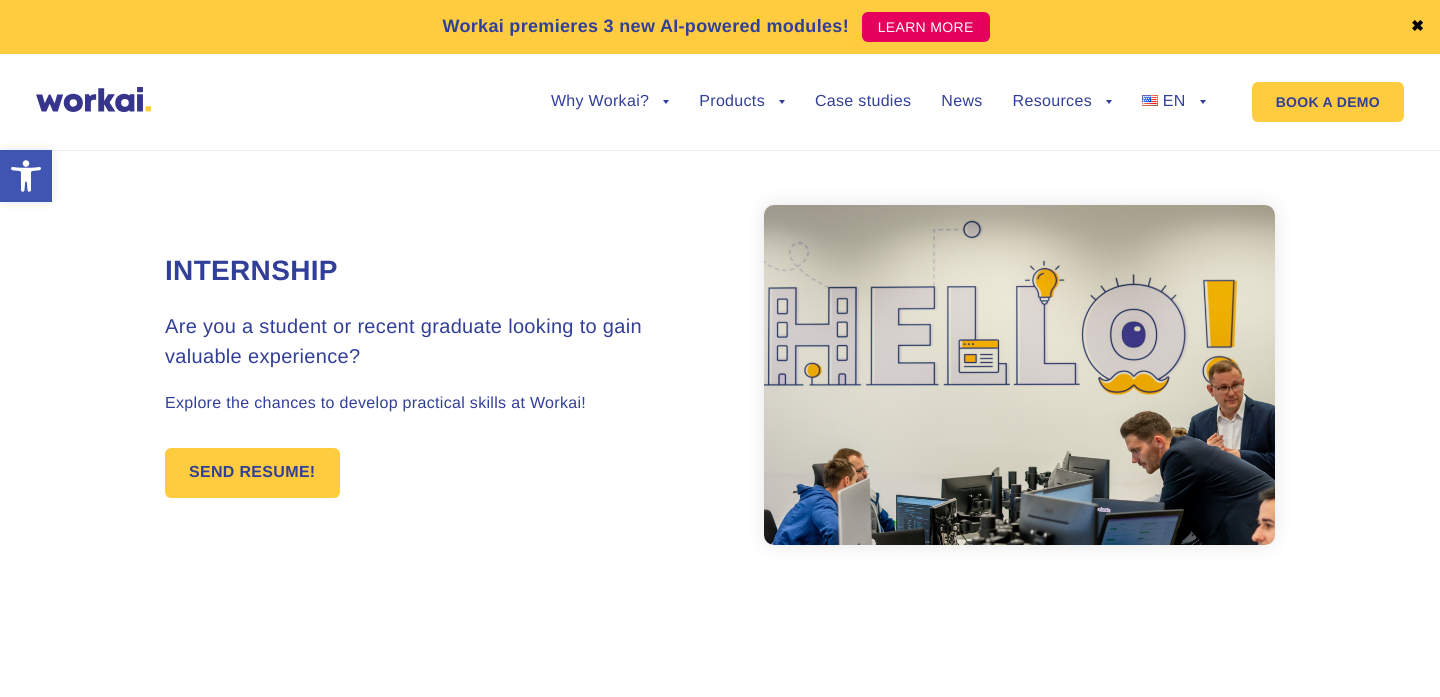 scroll, scrollTop: 0, scrollLeft: 0, axis: both 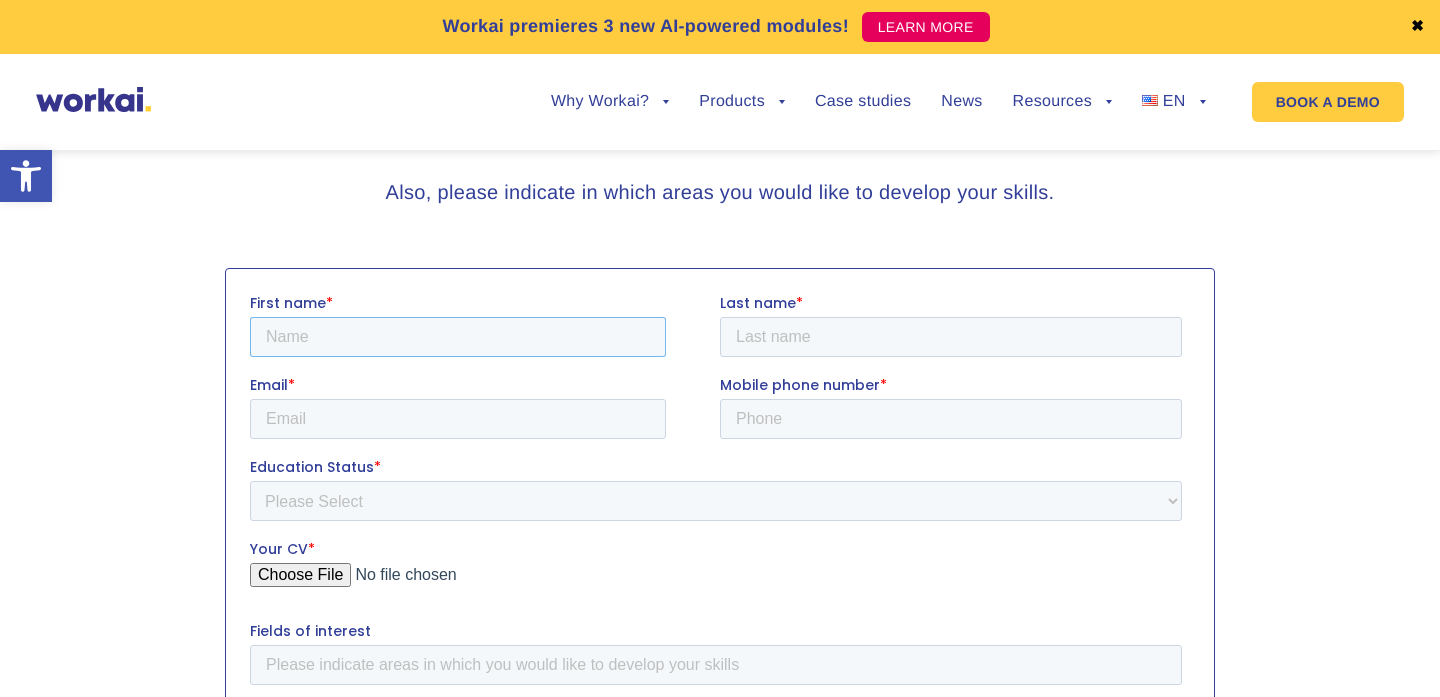 click on "First name *" at bounding box center (458, 336) 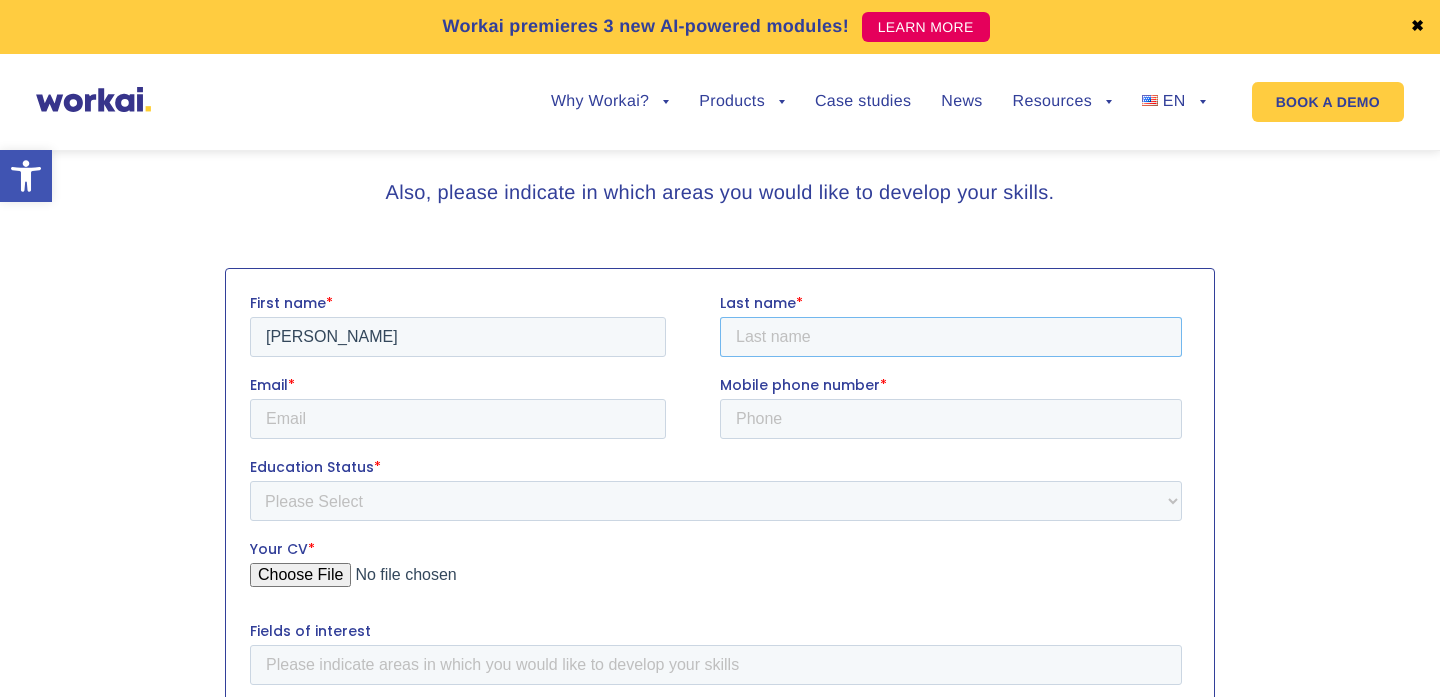 type on "Ndashimye" 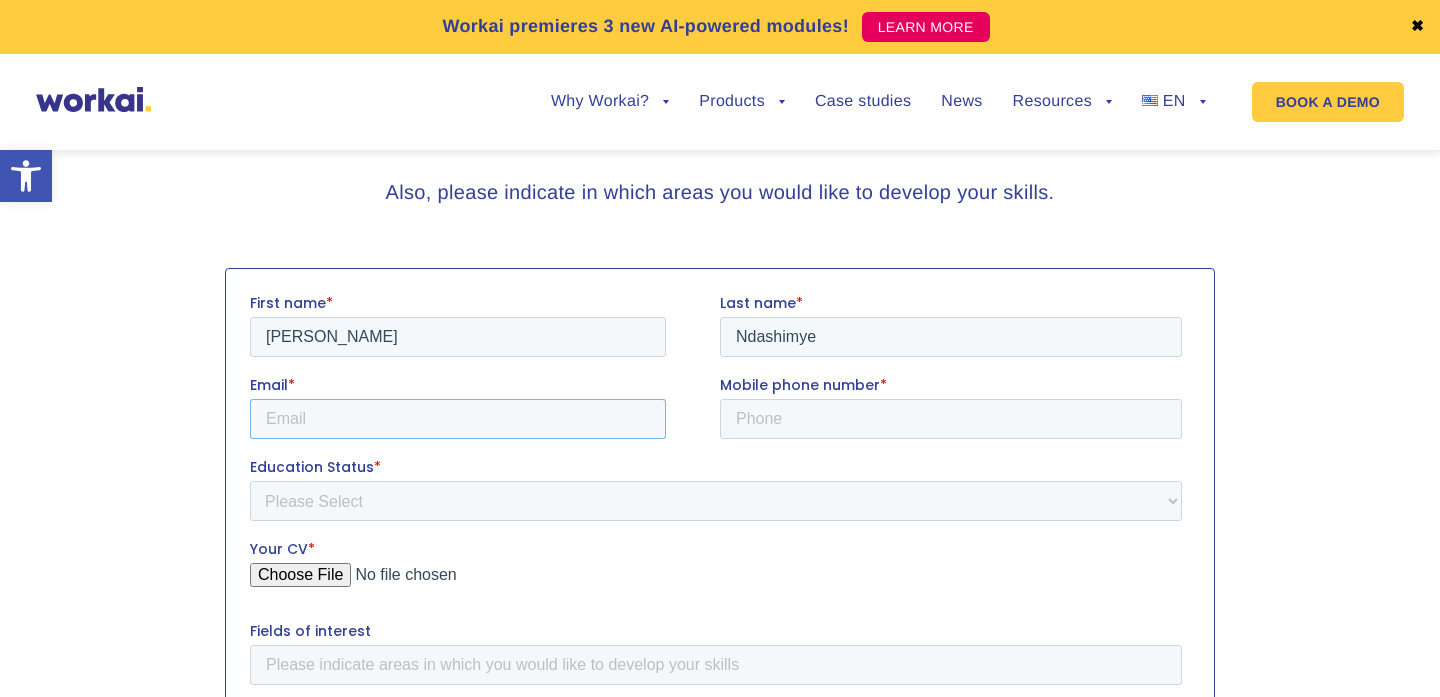 type on "dndashimye15@gmail.com" 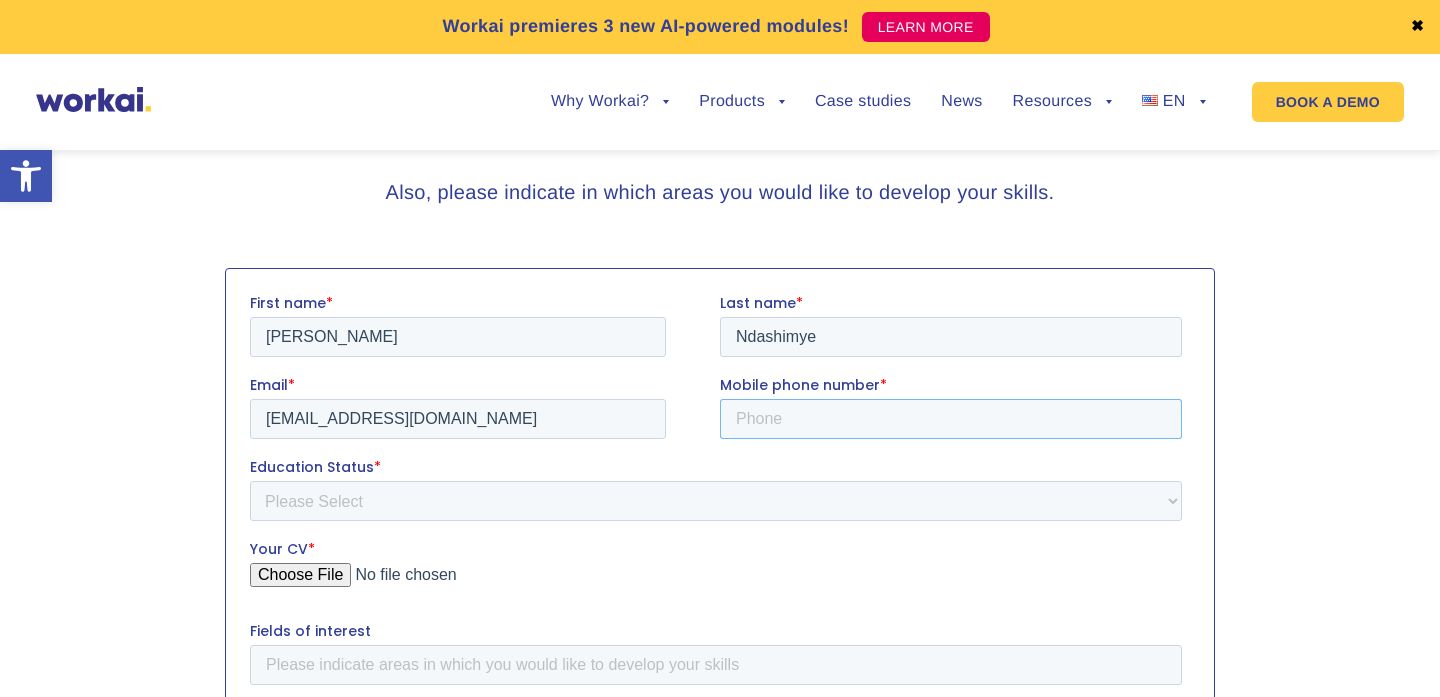 type on "+48518871654" 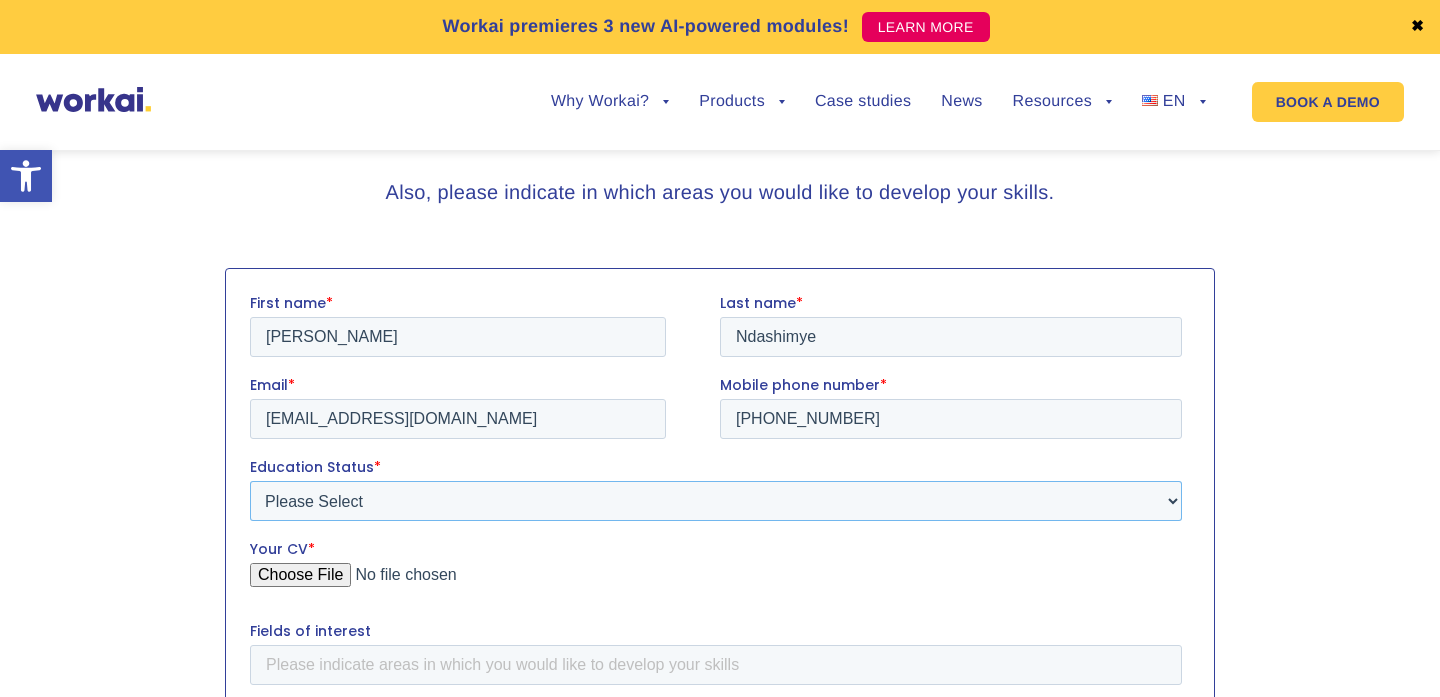 click on "Please Select Student Graduate" at bounding box center [716, 500] 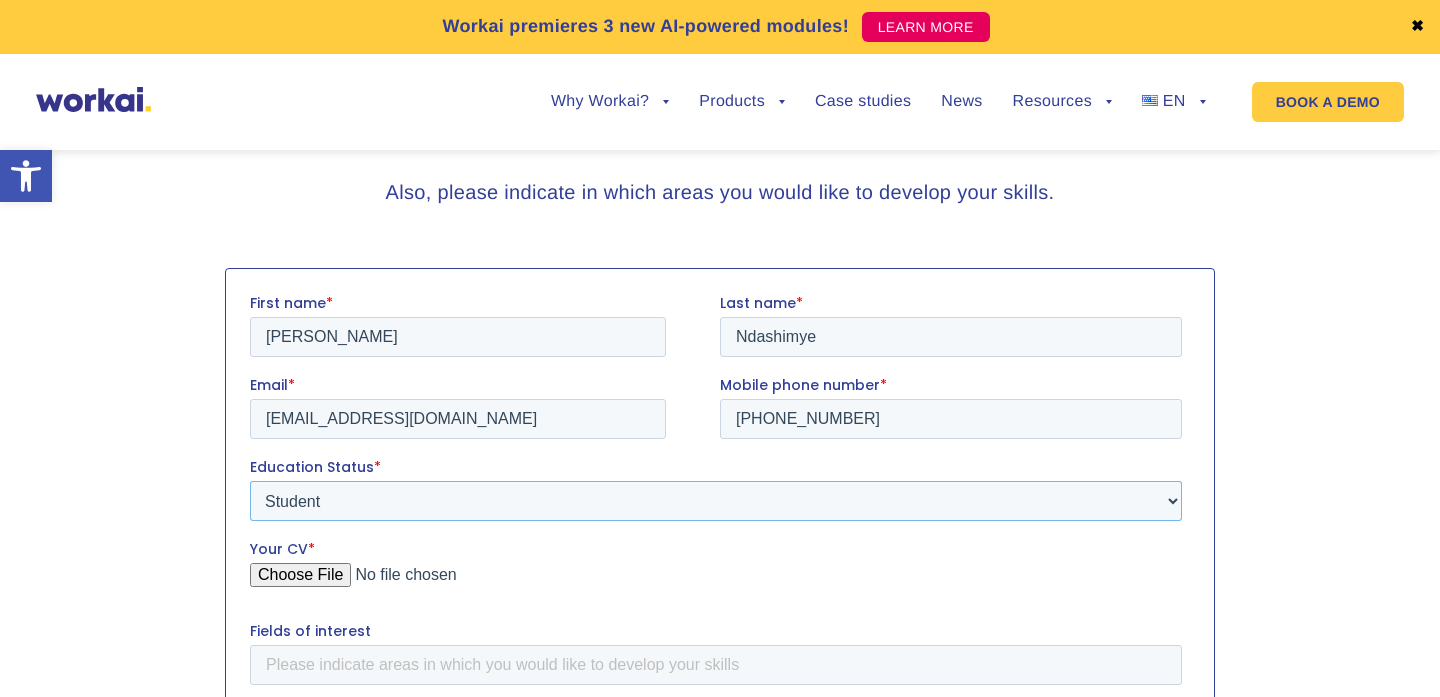 click on "Please Select Student Graduate" at bounding box center [716, 500] 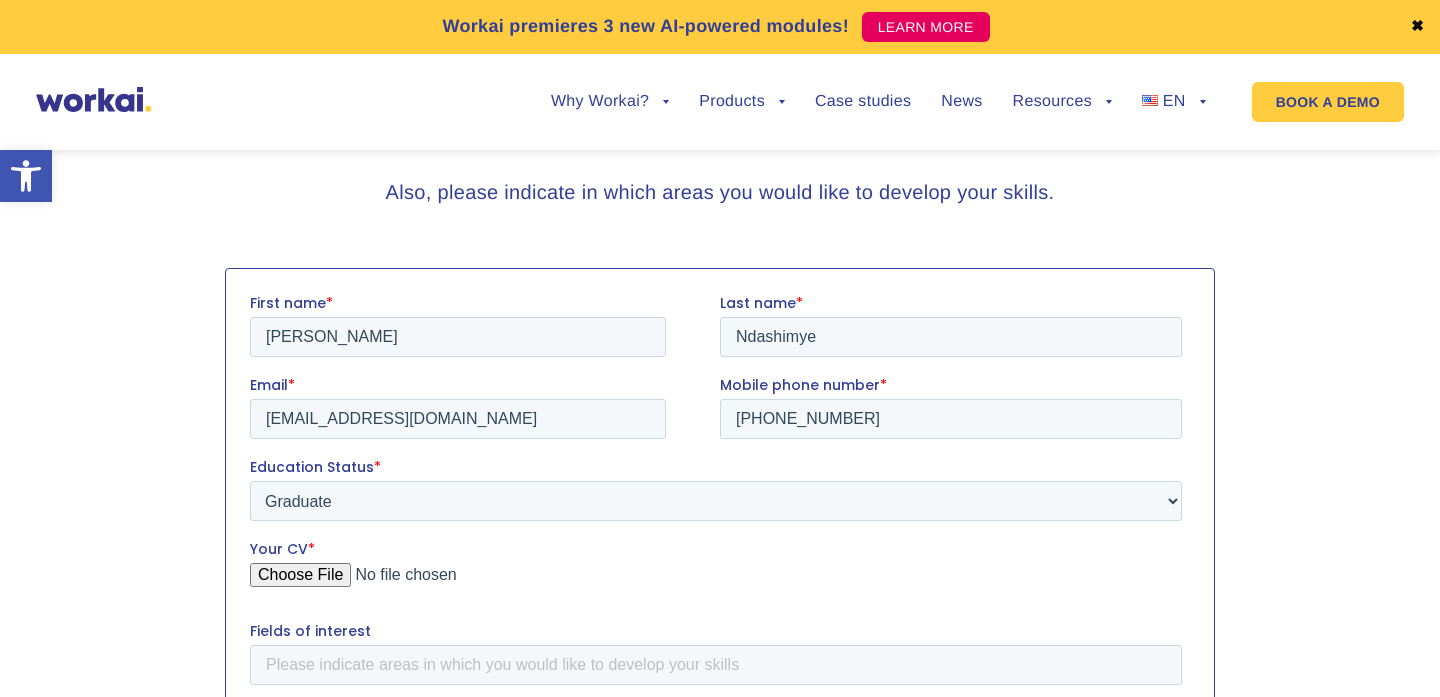 click on "Your CV *" at bounding box center [716, 582] 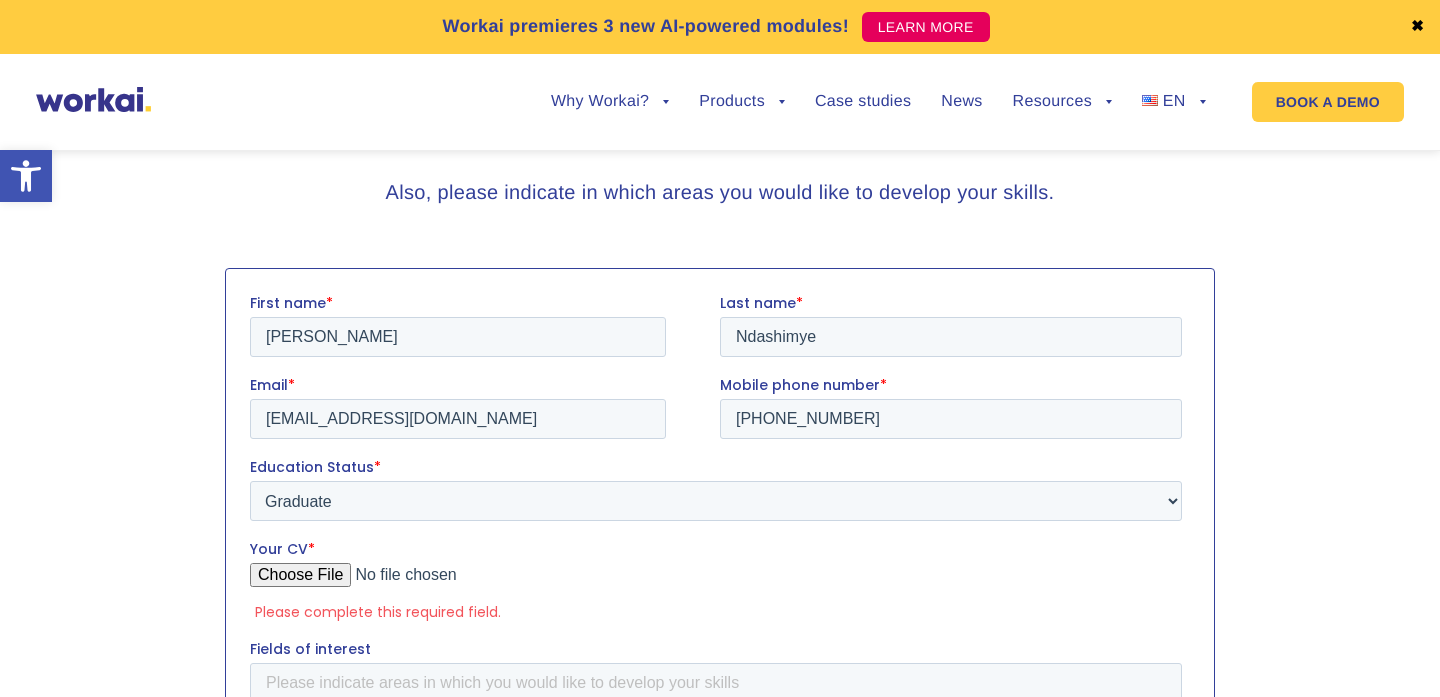 type on "C:\fakepath\resume.pdf" 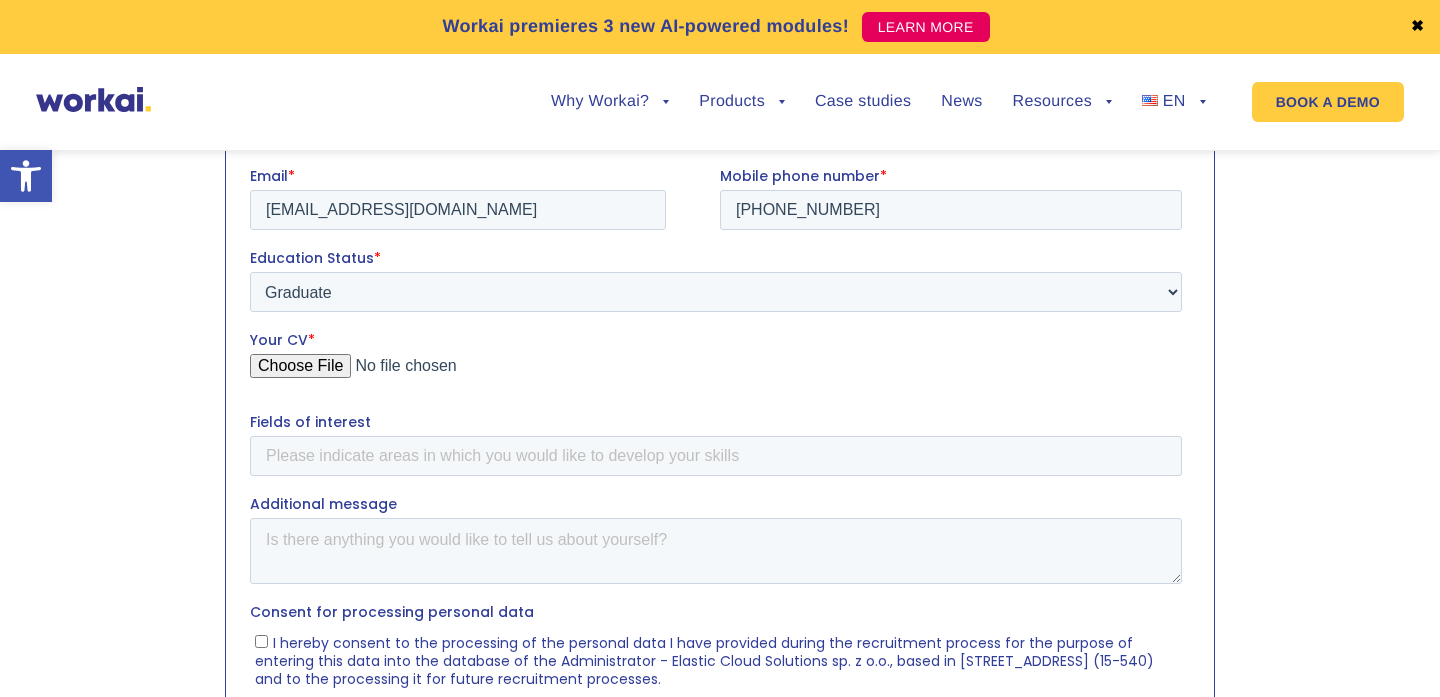 scroll, scrollTop: 818, scrollLeft: 0, axis: vertical 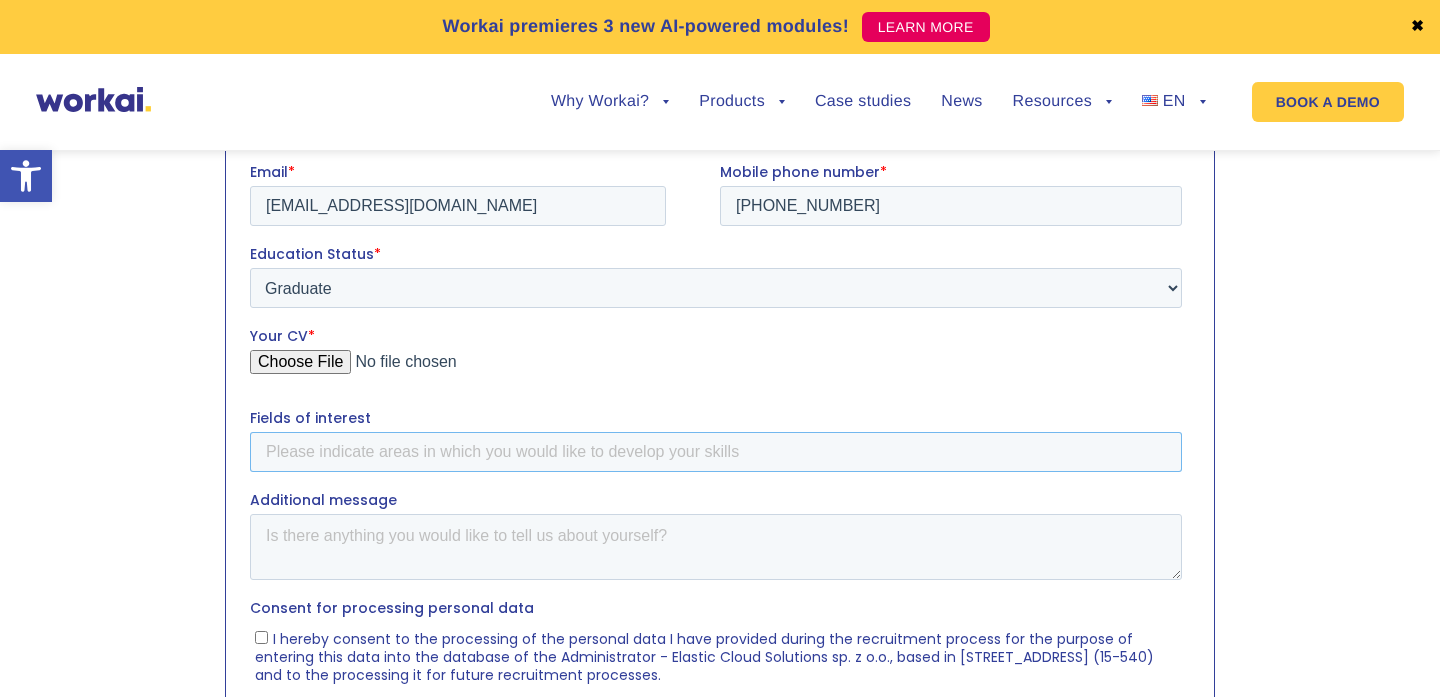 click on "Fields of interest" at bounding box center (716, 451) 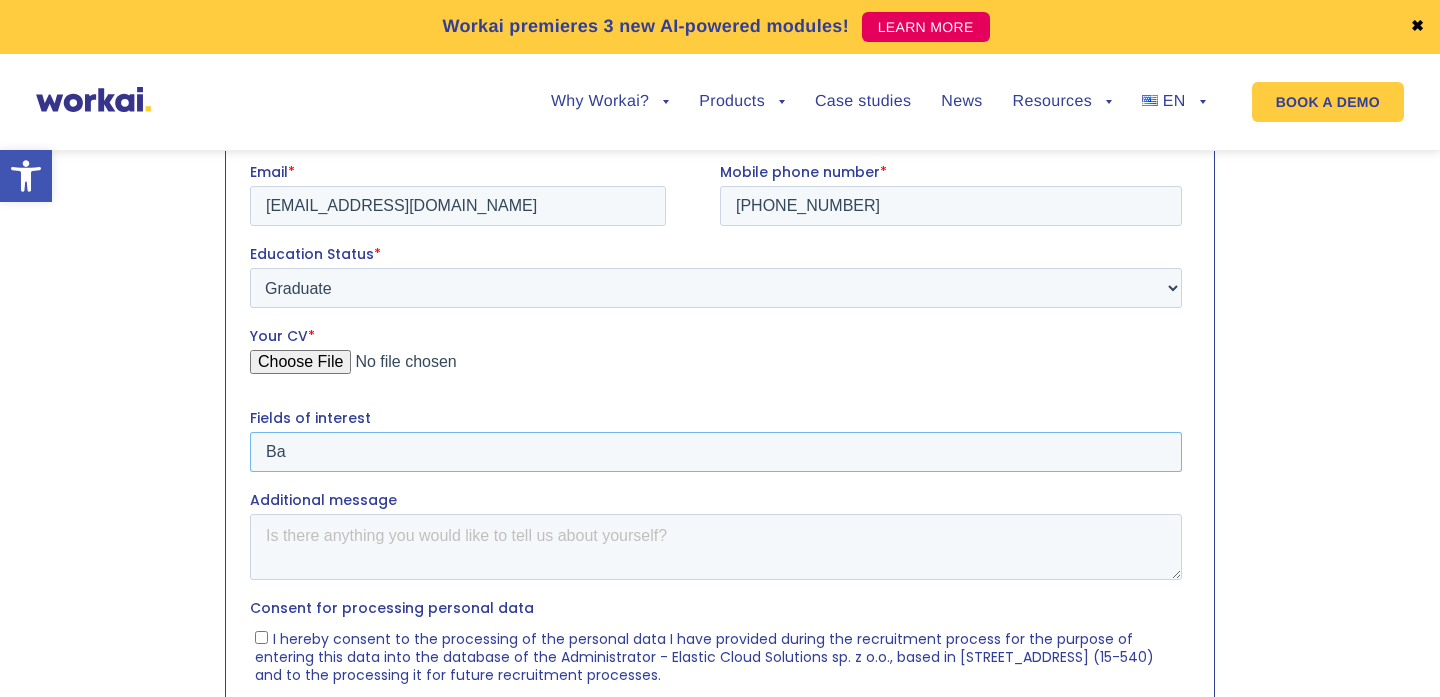 type on "B" 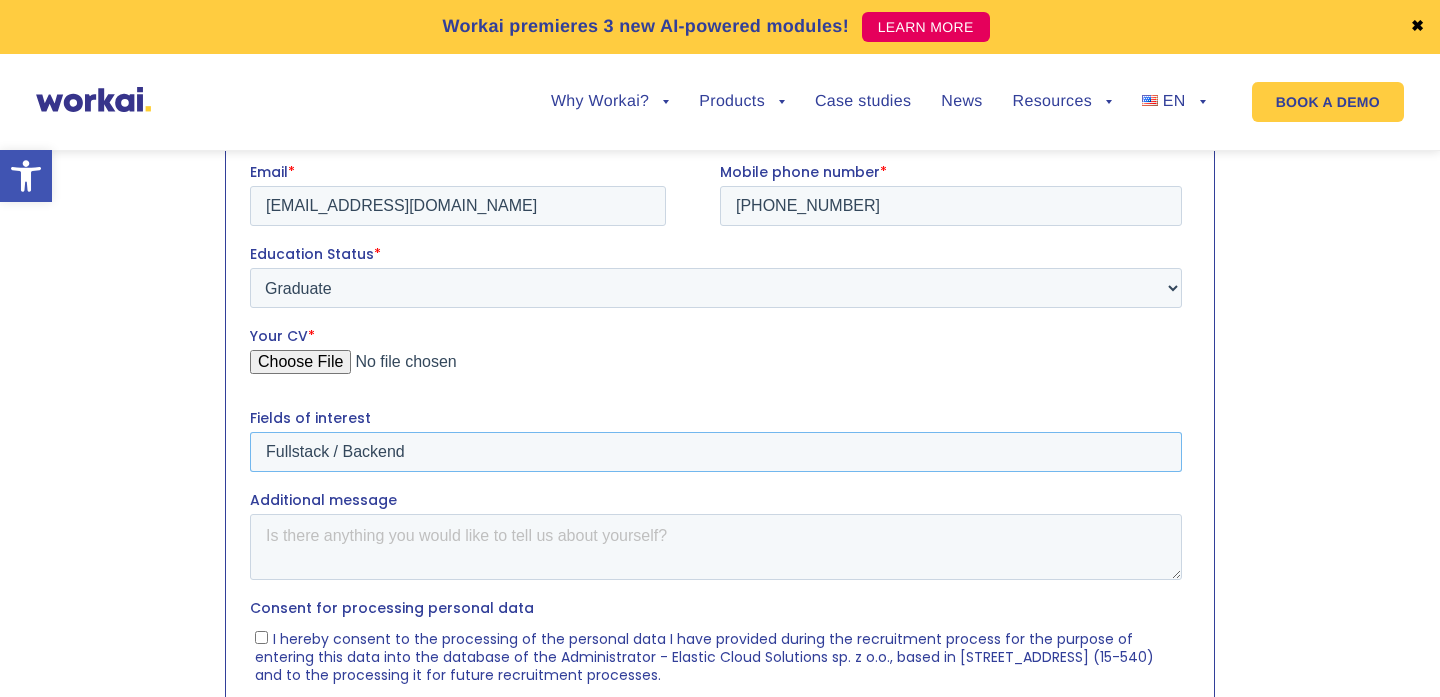 type on "Fullstack / Backend" 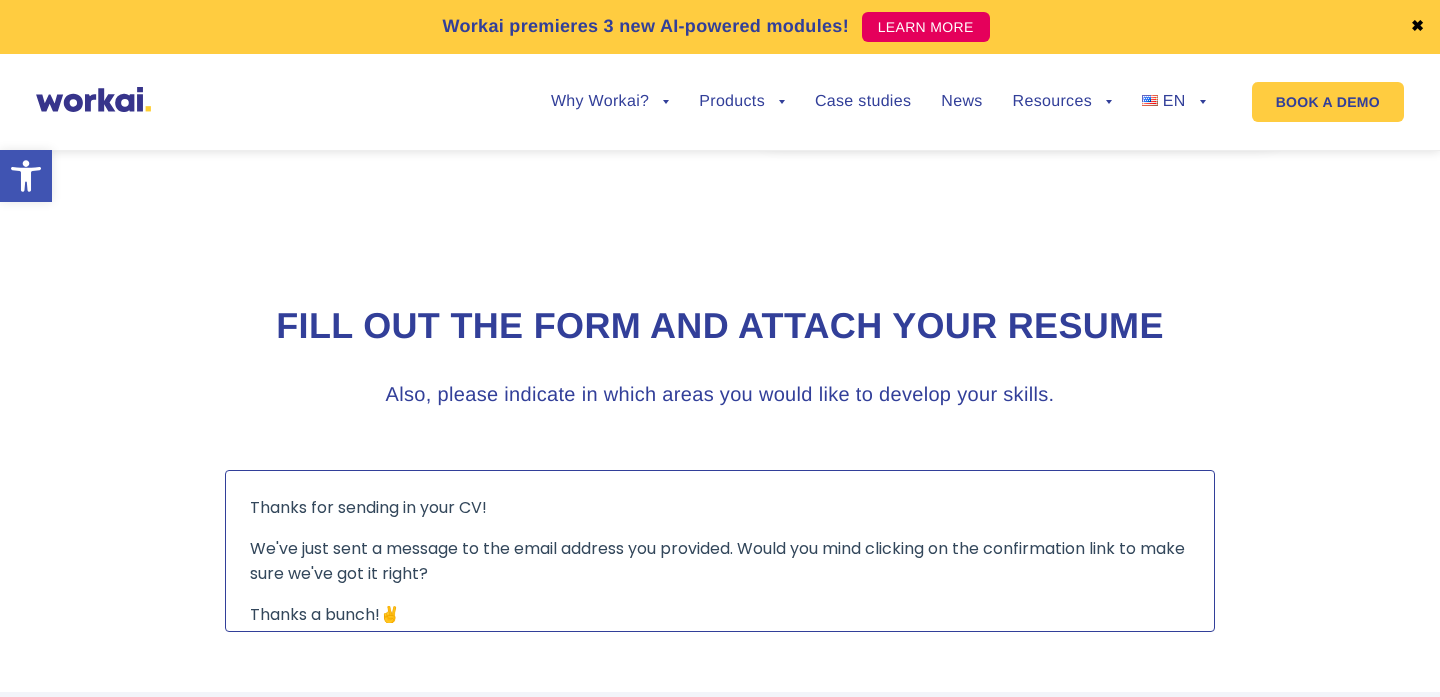 scroll, scrollTop: 424, scrollLeft: 0, axis: vertical 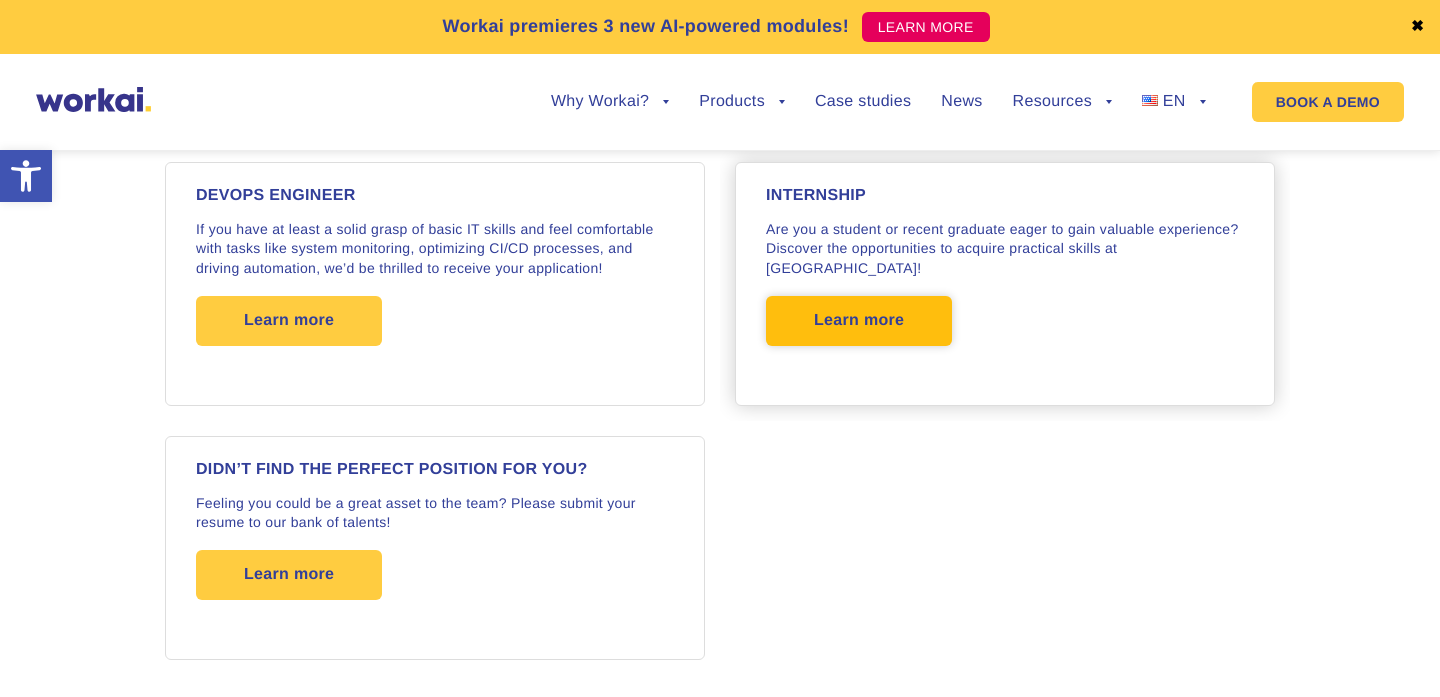 click on "Learn more" at bounding box center (859, 321) 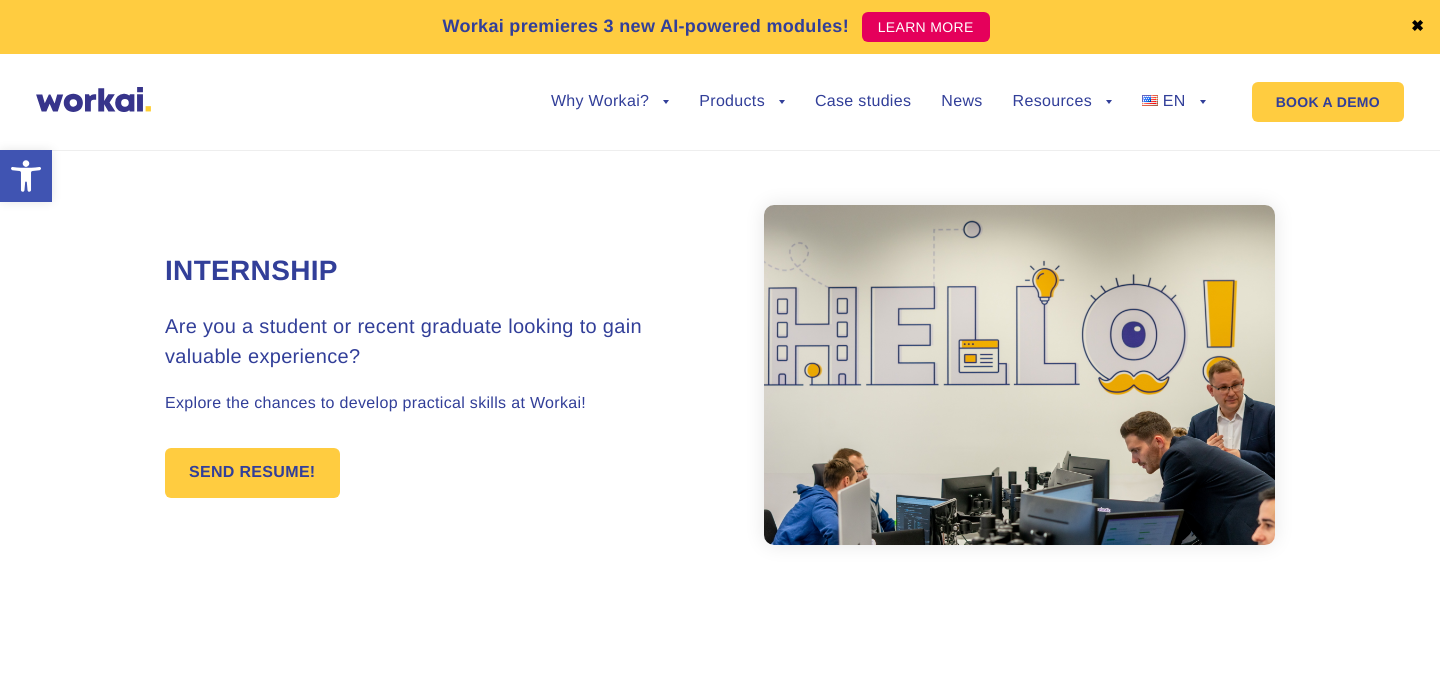 scroll, scrollTop: 0, scrollLeft: 0, axis: both 